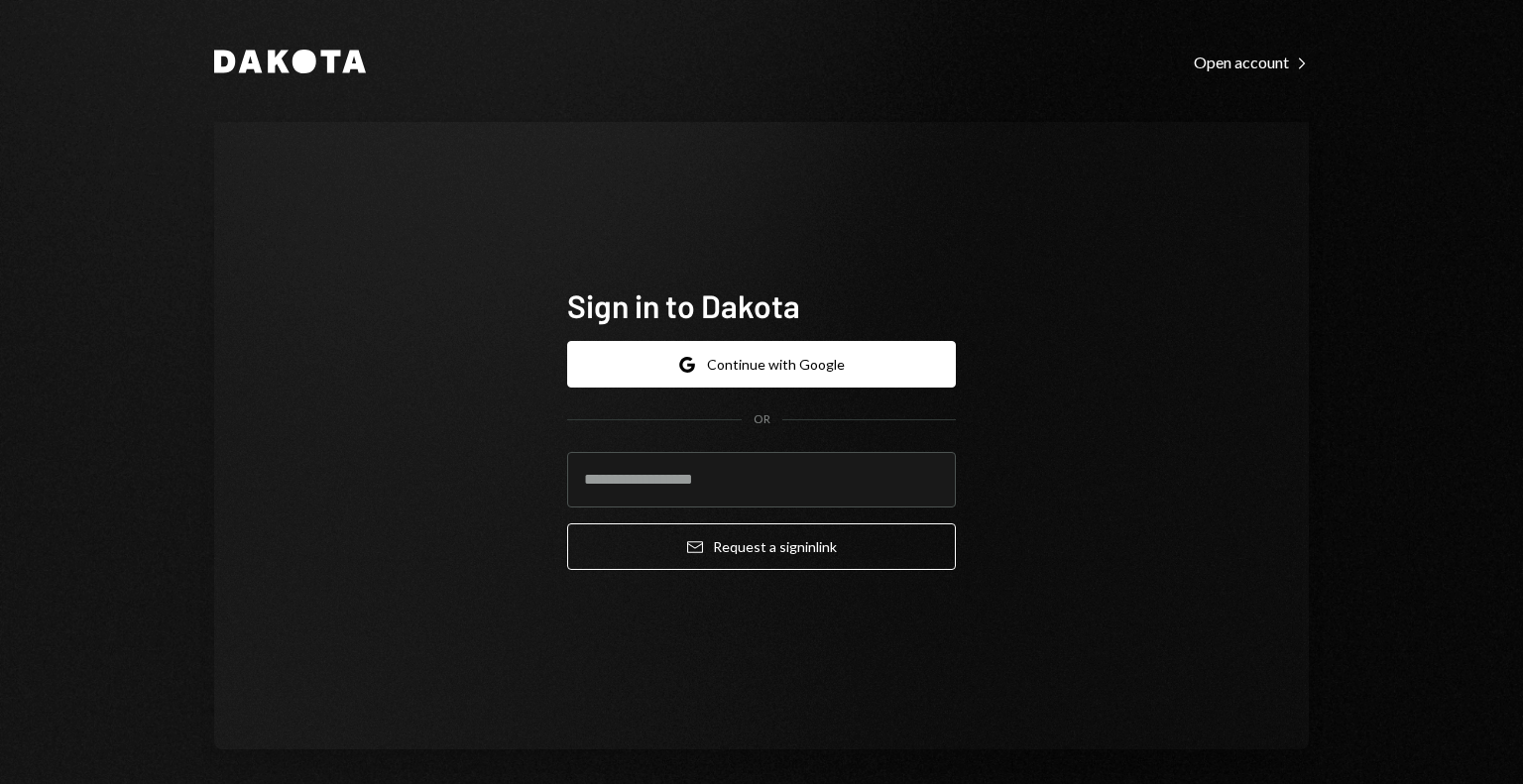 scroll, scrollTop: 0, scrollLeft: 0, axis: both 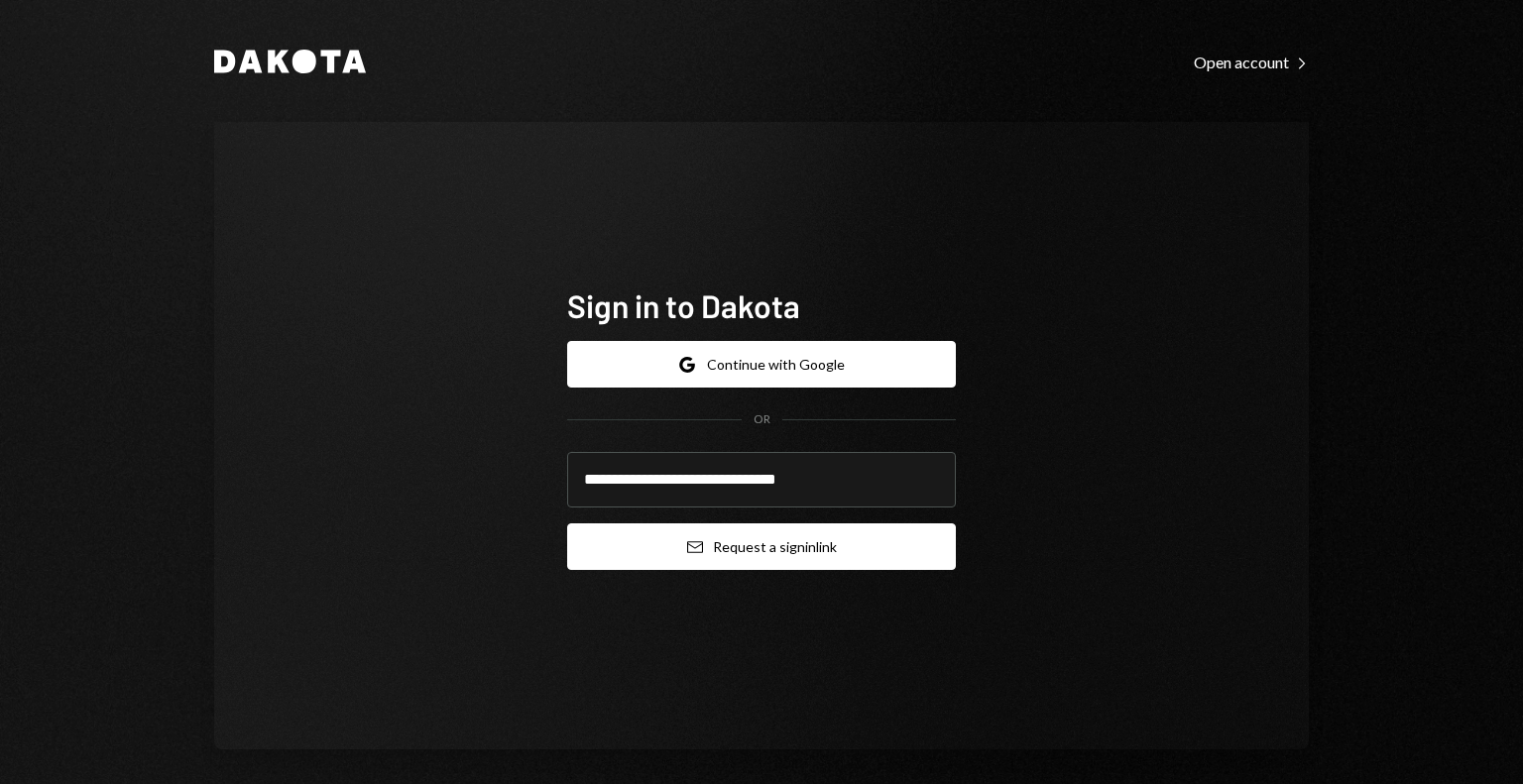 click on "Email Request a sign  in  link" at bounding box center (762, 546) 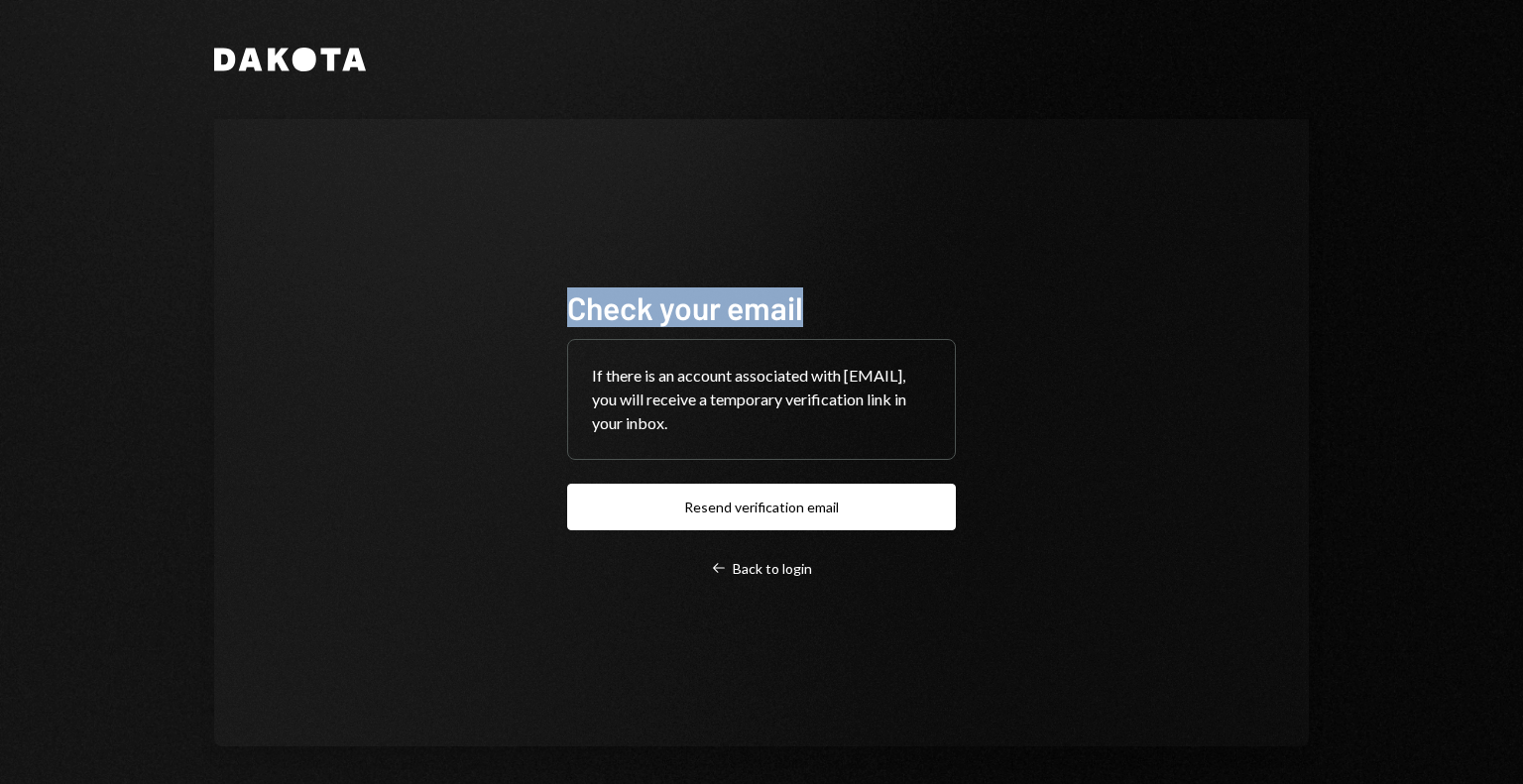 drag, startPoint x: 552, startPoint y: 285, endPoint x: 813, endPoint y: 287, distance: 261.0077 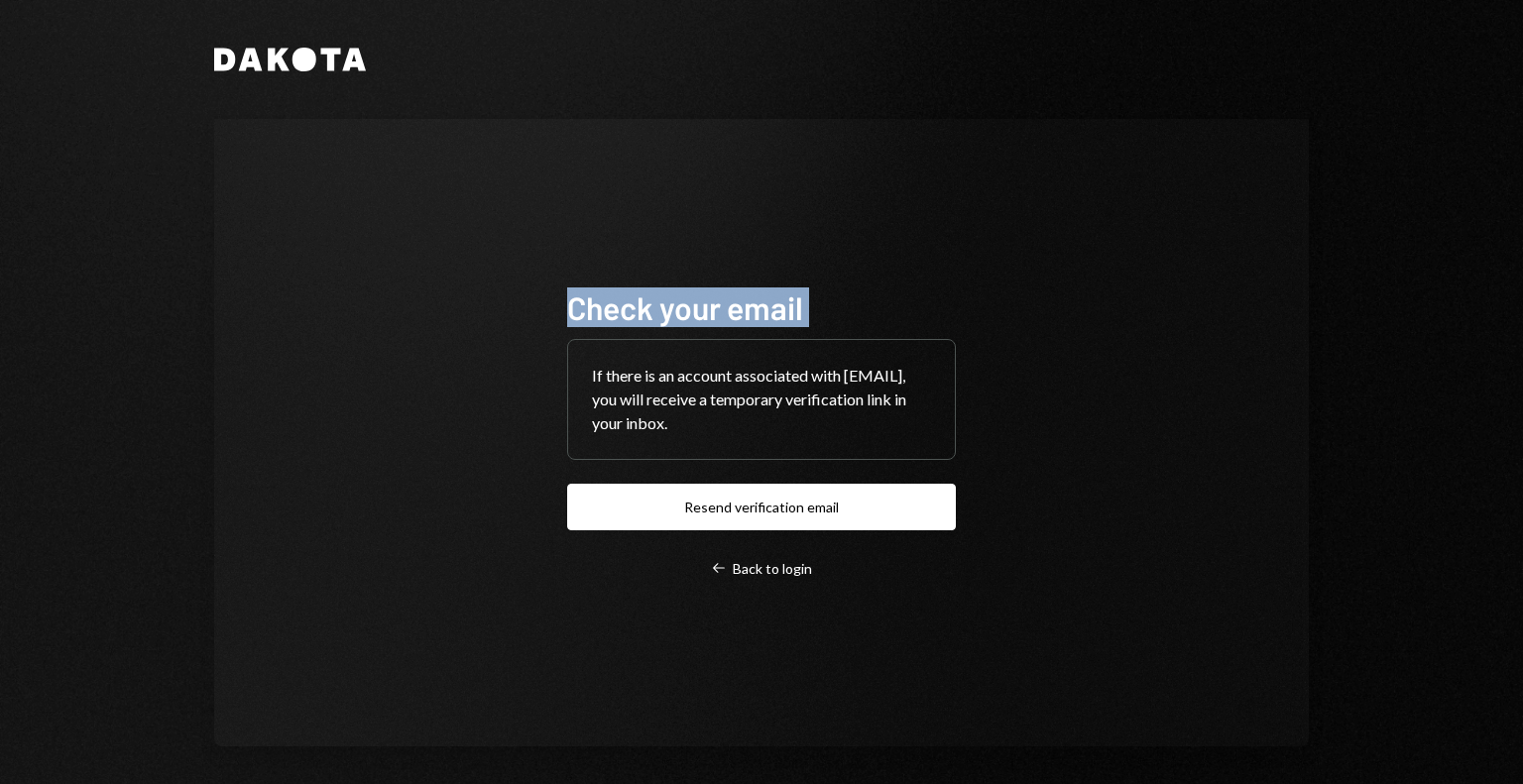 drag, startPoint x: 809, startPoint y: 290, endPoint x: 561, endPoint y: 270, distance: 248.80514 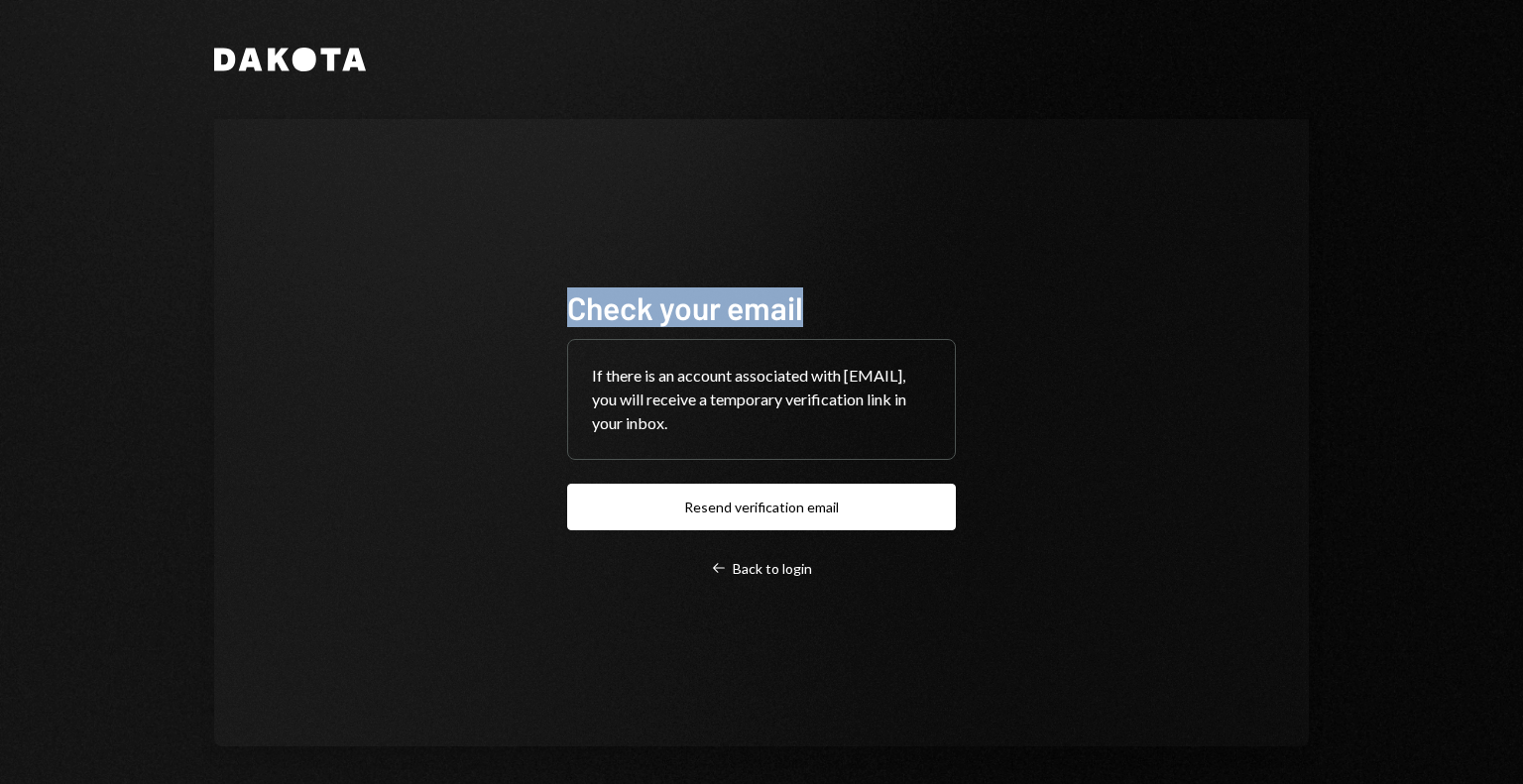 drag, startPoint x: 557, startPoint y: 288, endPoint x: 802, endPoint y: 293, distance: 245.051 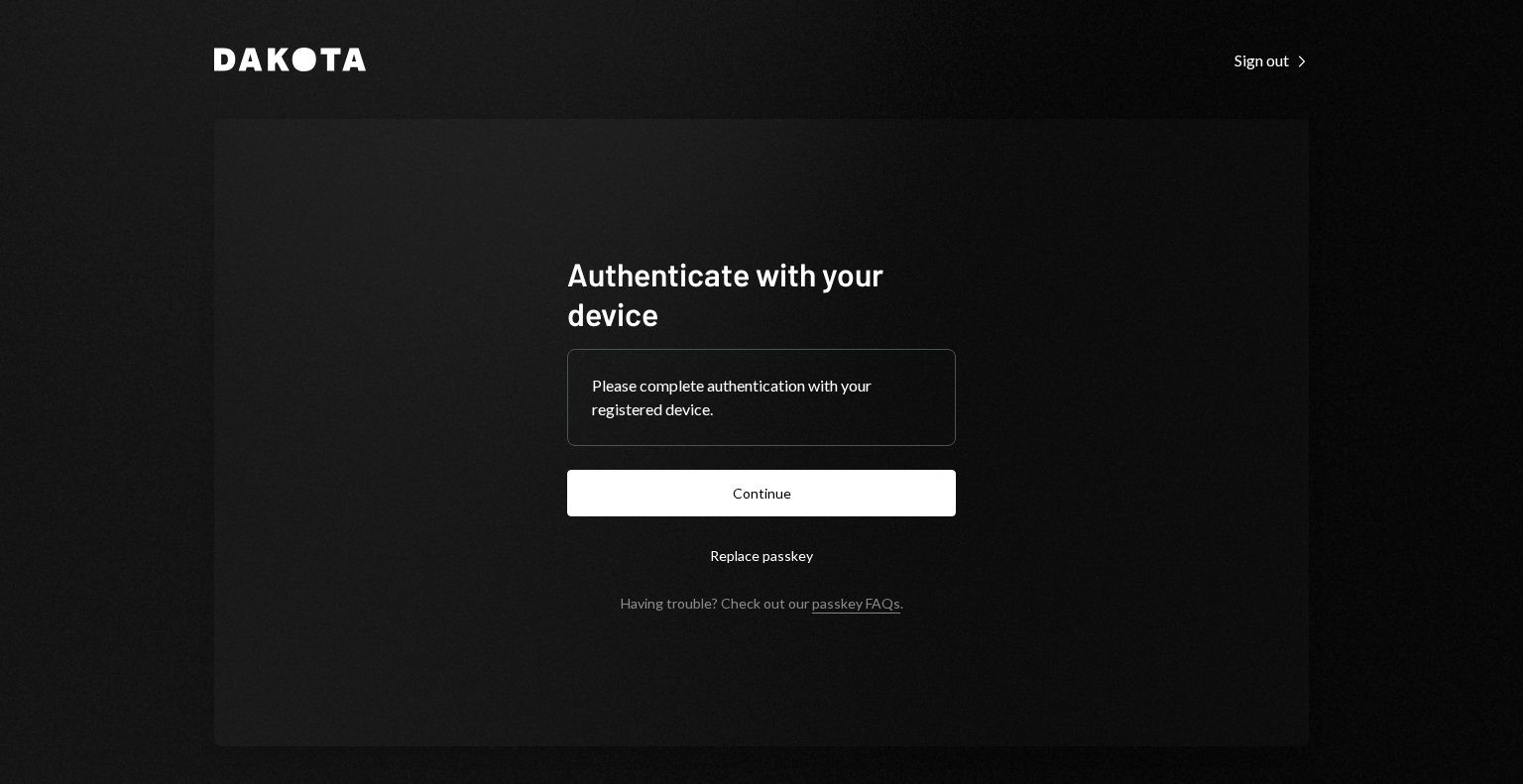 scroll, scrollTop: 0, scrollLeft: 0, axis: both 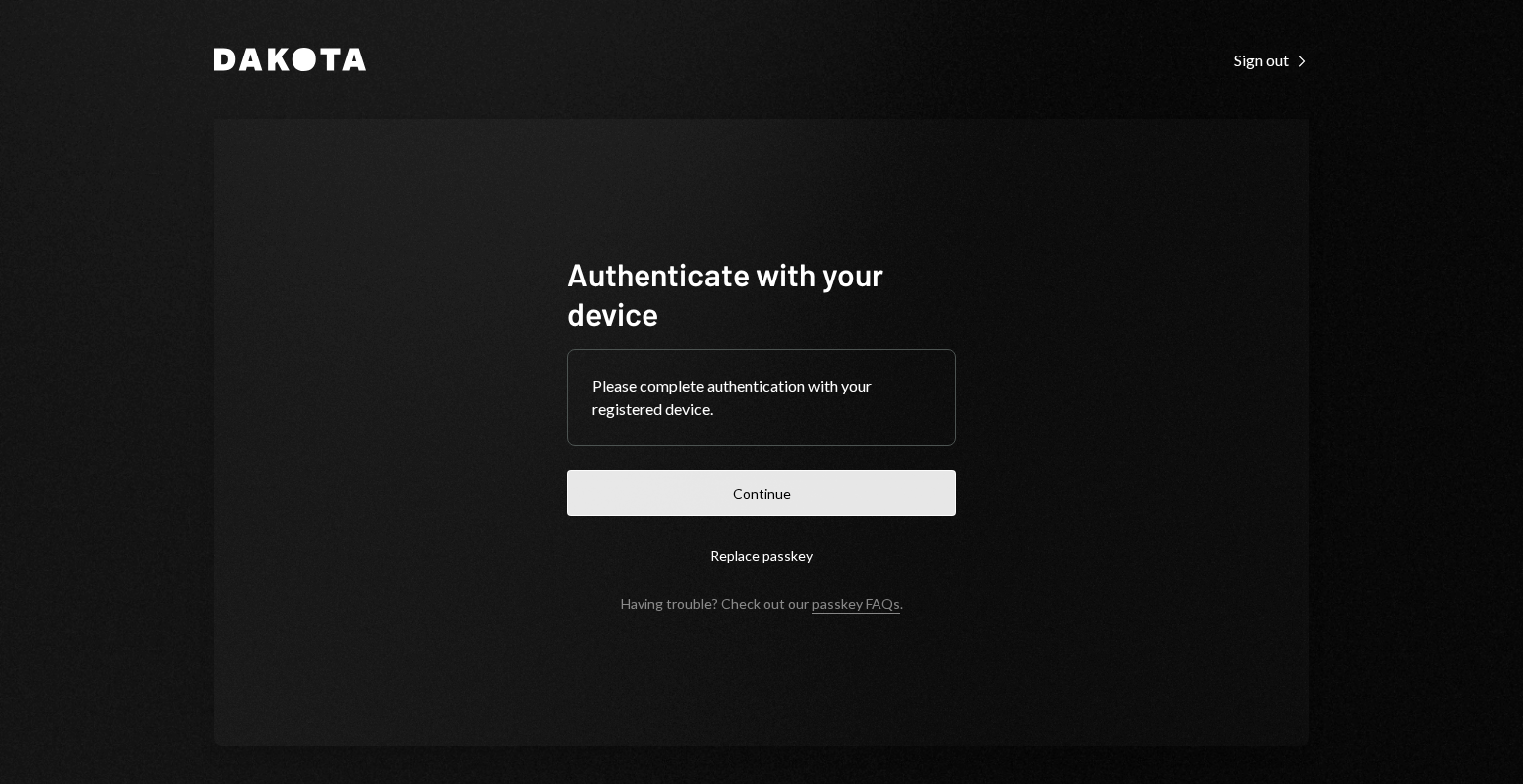 click on "Continue" at bounding box center [762, 493] 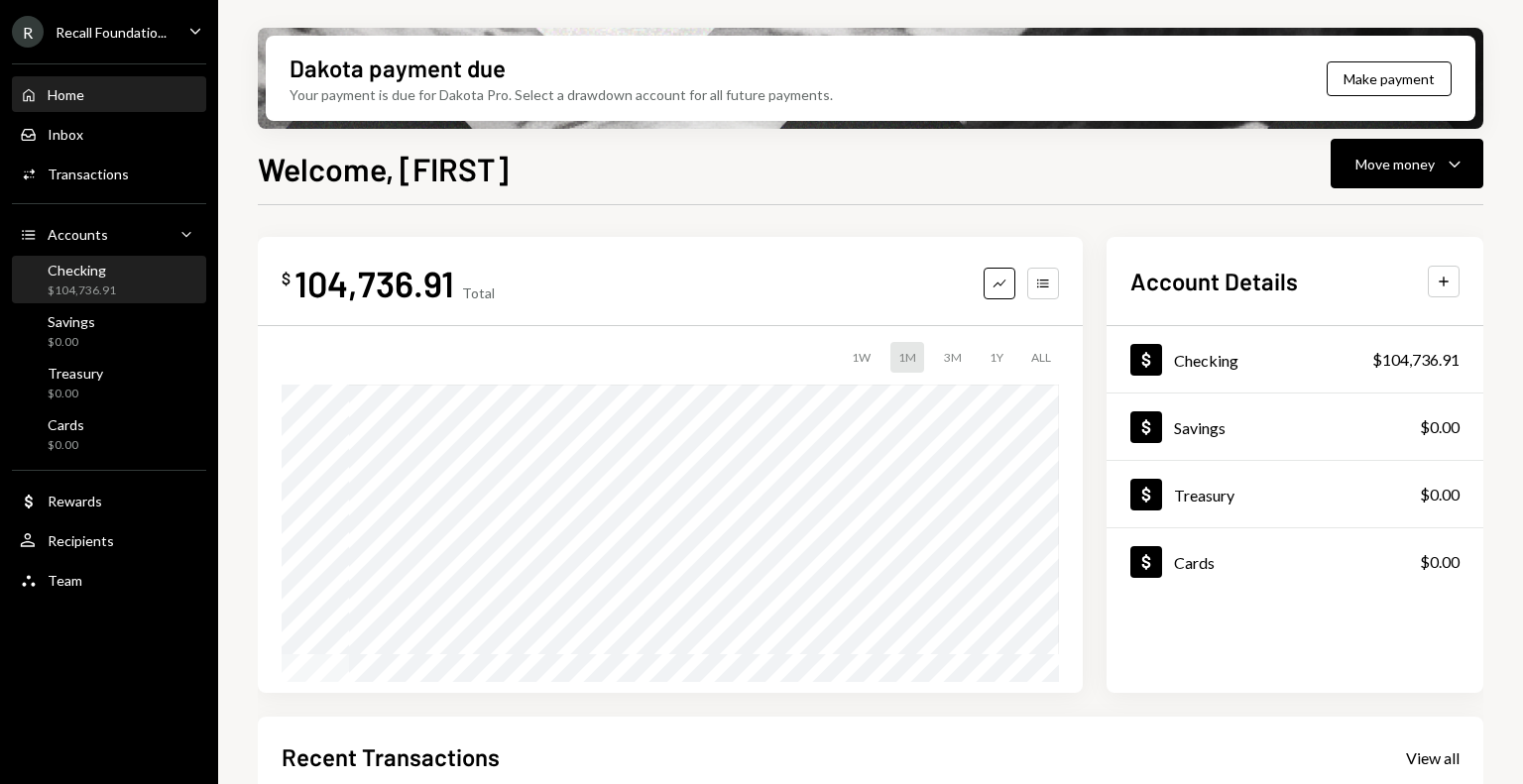 click on "$104,736.91" at bounding box center (81, 290) 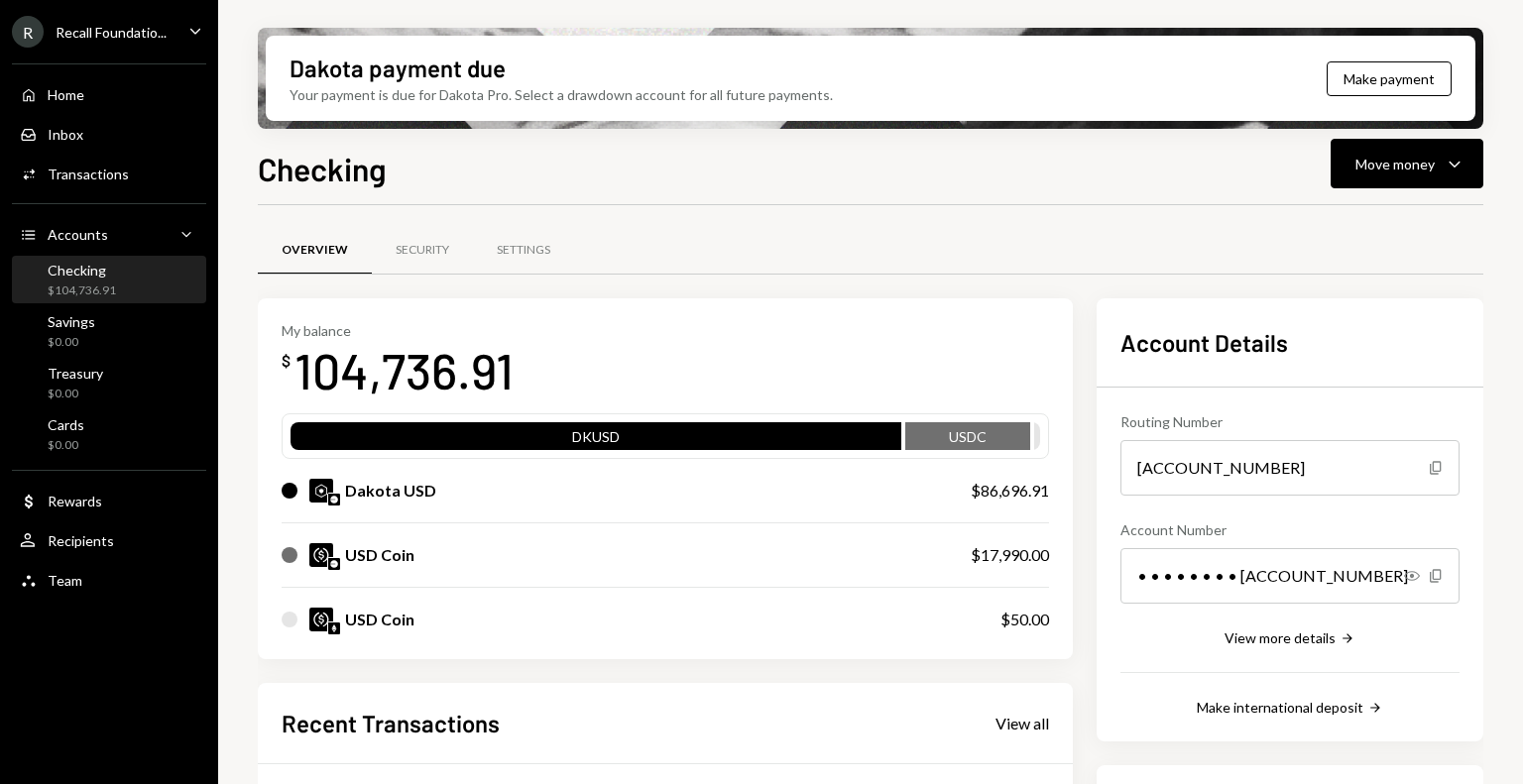 click on "Recall Foundatio..." at bounding box center [111, 32] 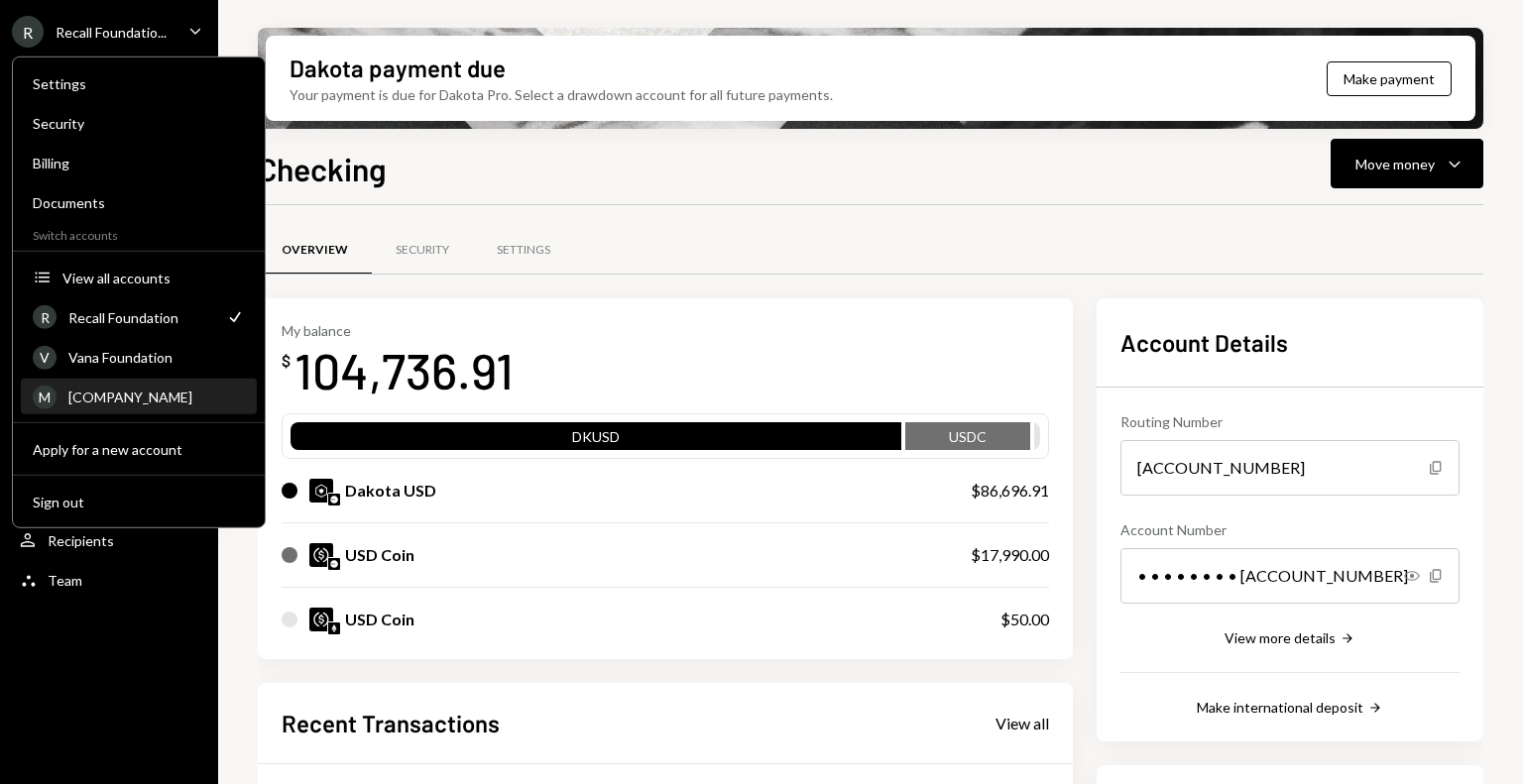 click on "M Monad Foundation" at bounding box center (139, 397) 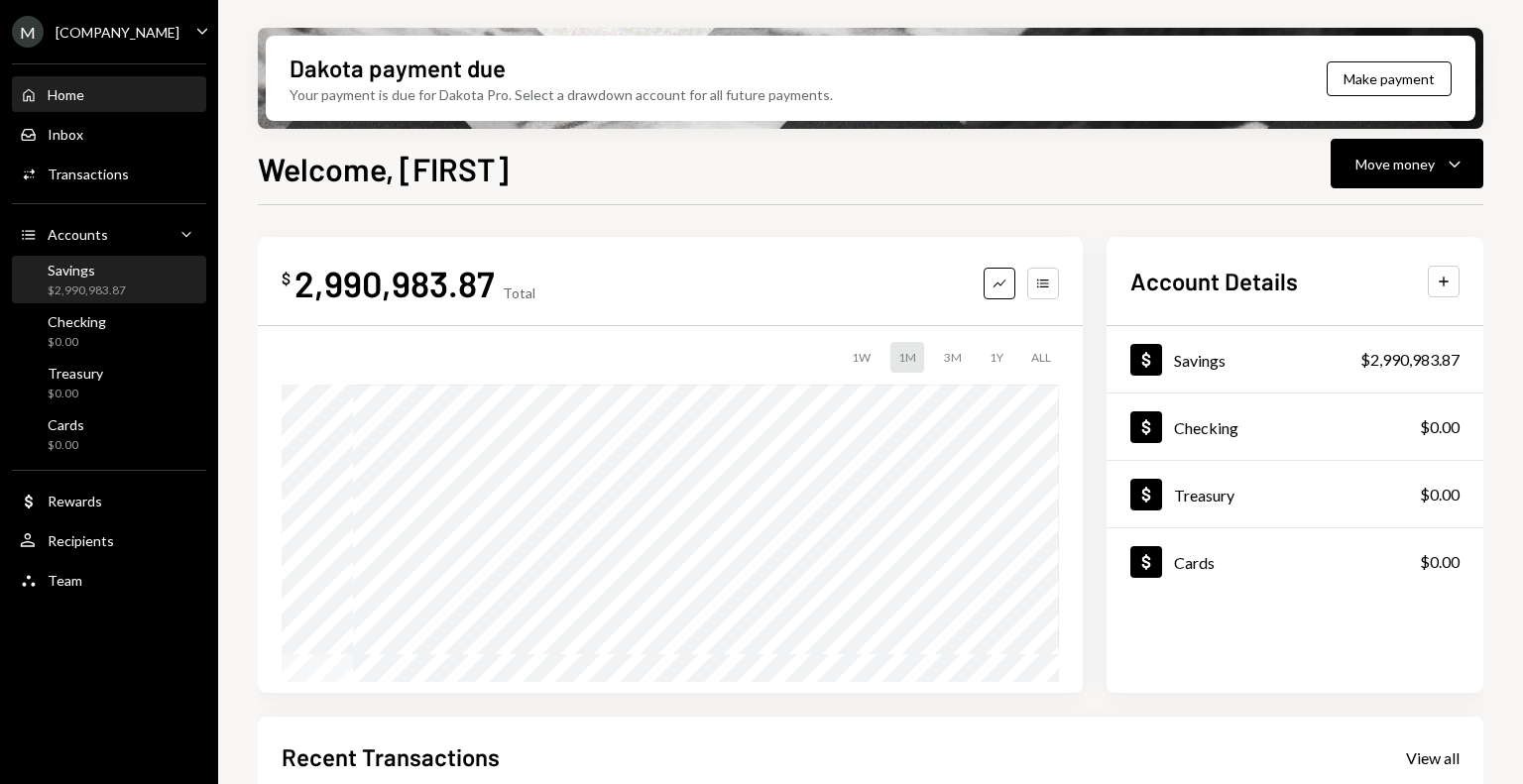 click on "Savings" at bounding box center [86, 270] 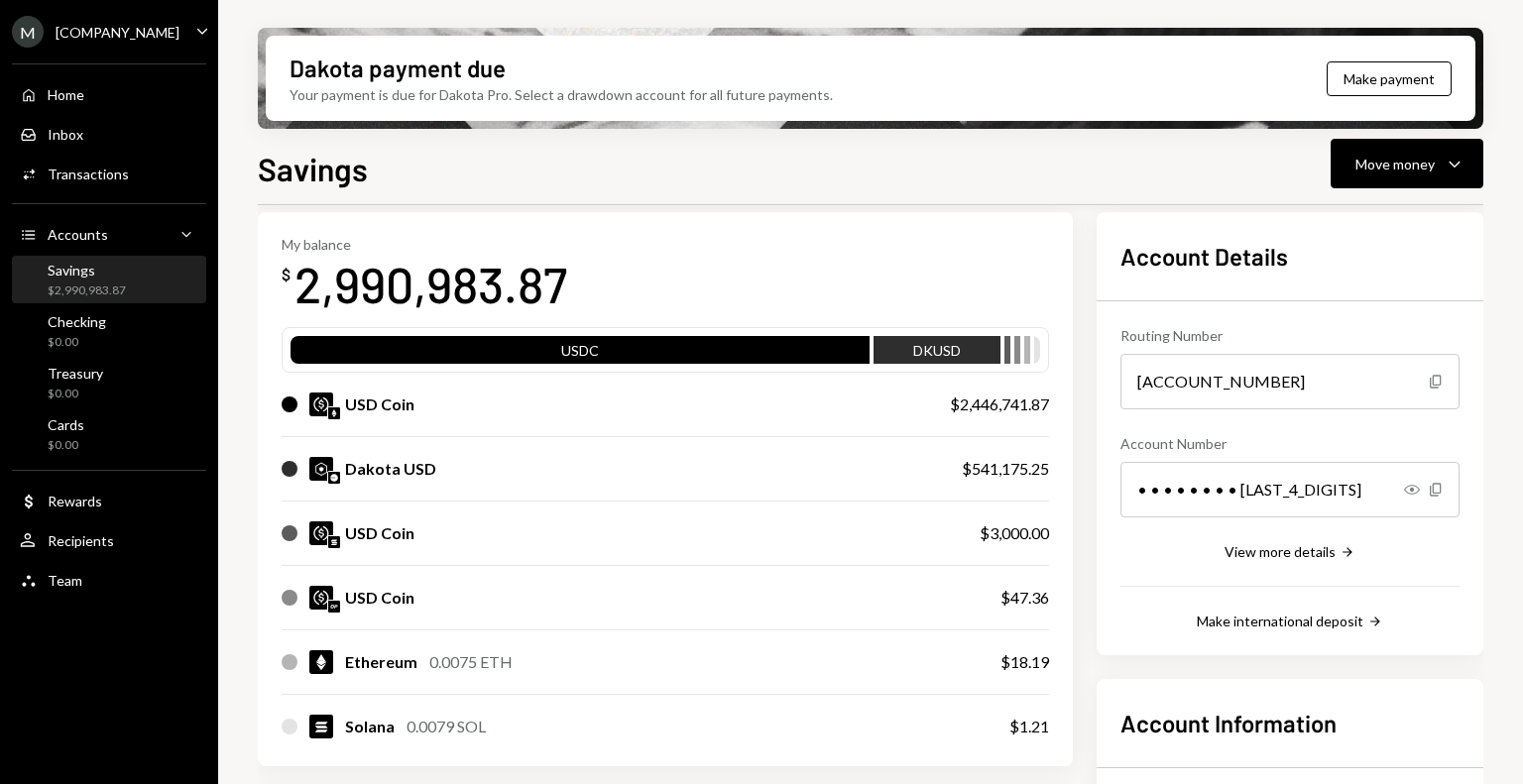 scroll, scrollTop: 127, scrollLeft: 0, axis: vertical 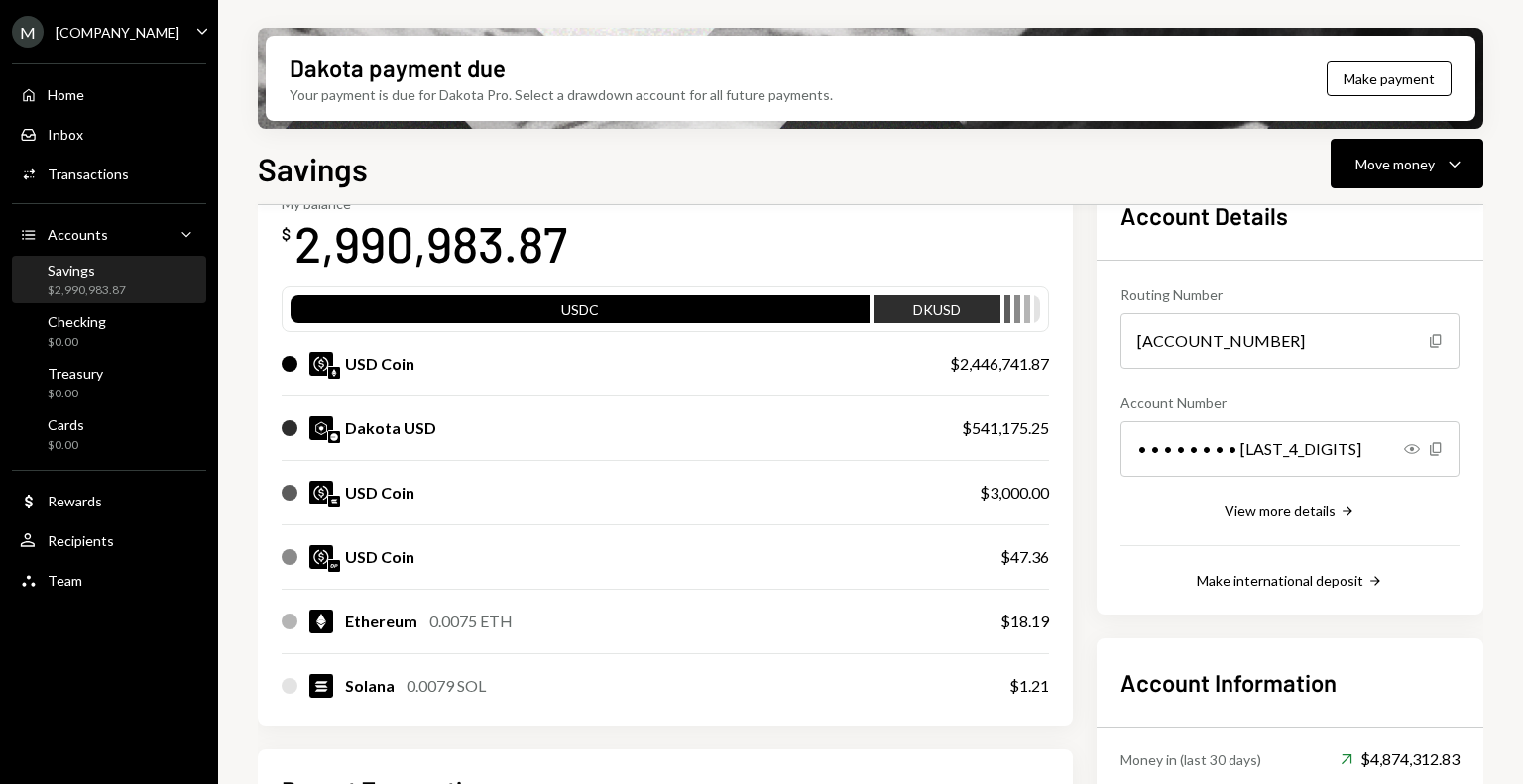 click on "Savings $2,990,983.87" at bounding box center (109, 280) 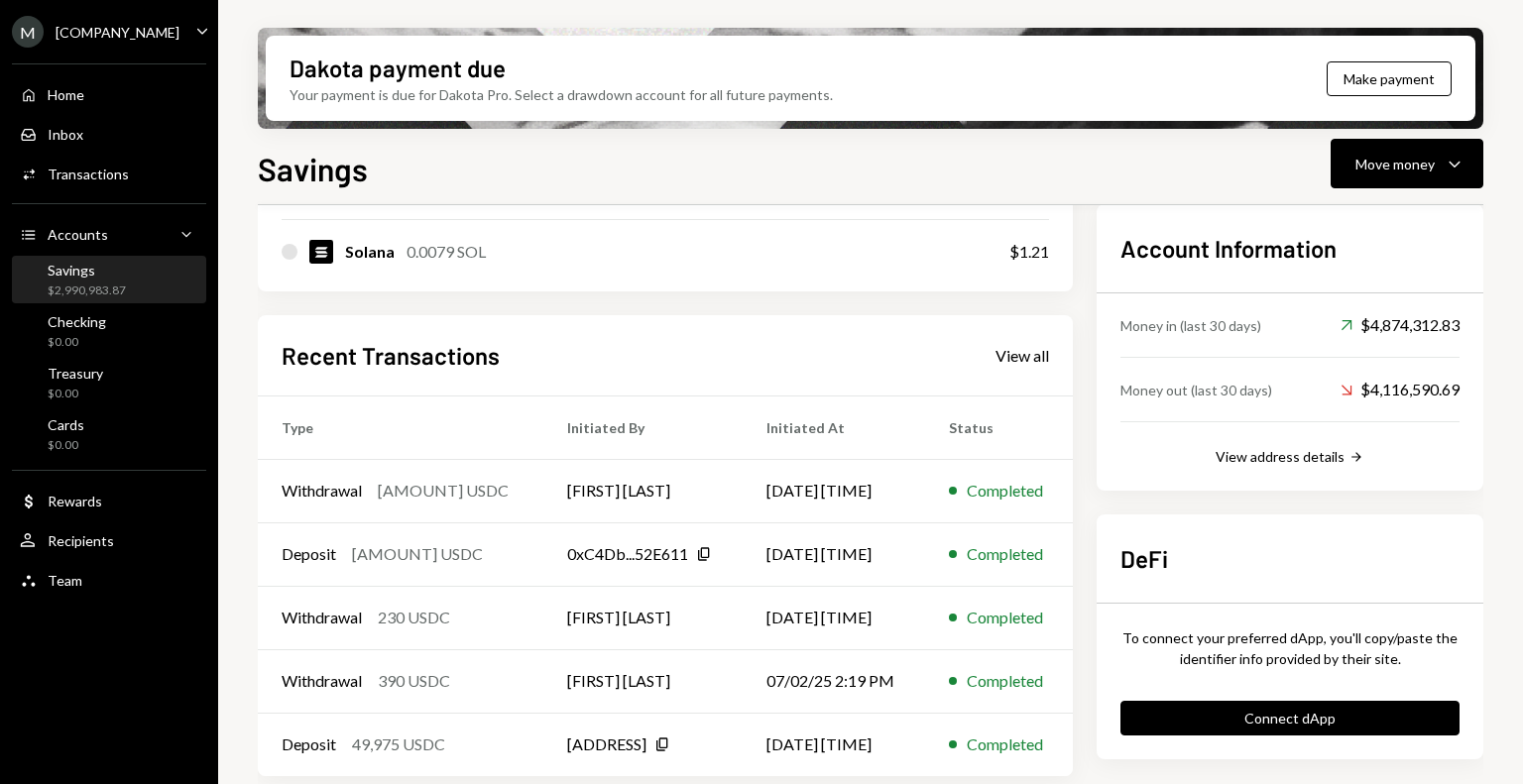 scroll, scrollTop: 0, scrollLeft: 0, axis: both 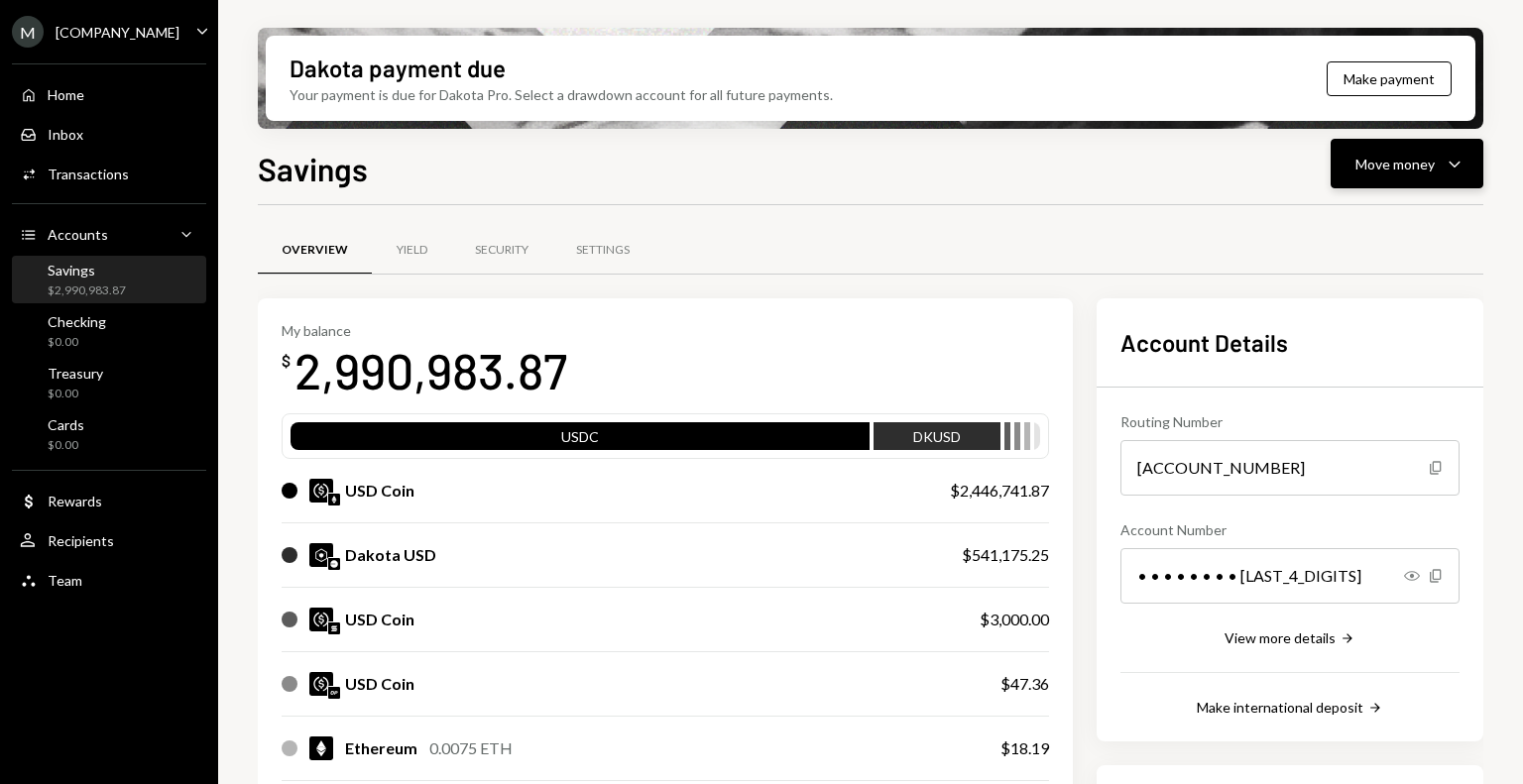 click on "Move money Caret Down" at bounding box center (1407, 164) 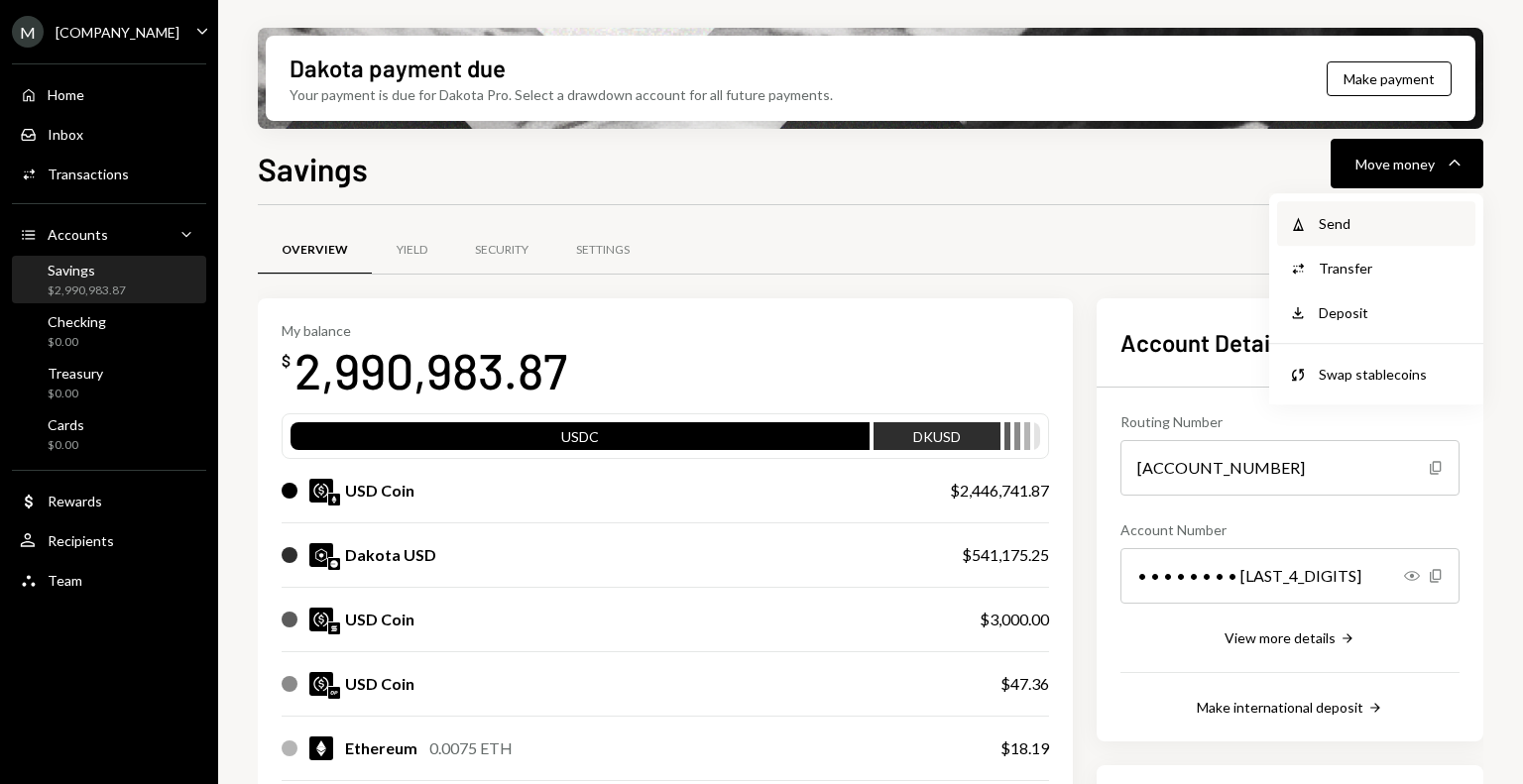 click on "Send" at bounding box center (1391, 223) 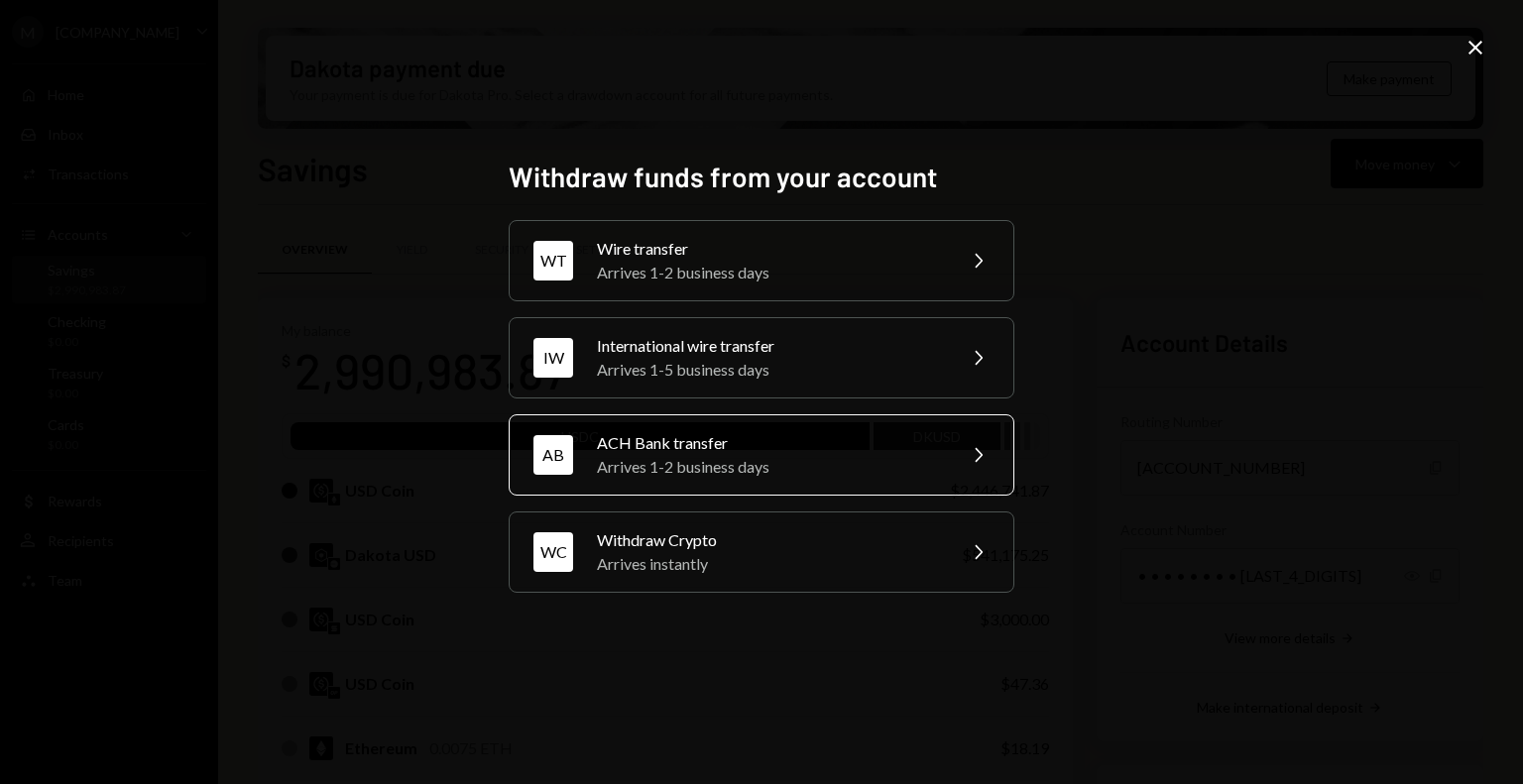 click on "Arrives 1-2 business days" at bounding box center (769, 273) 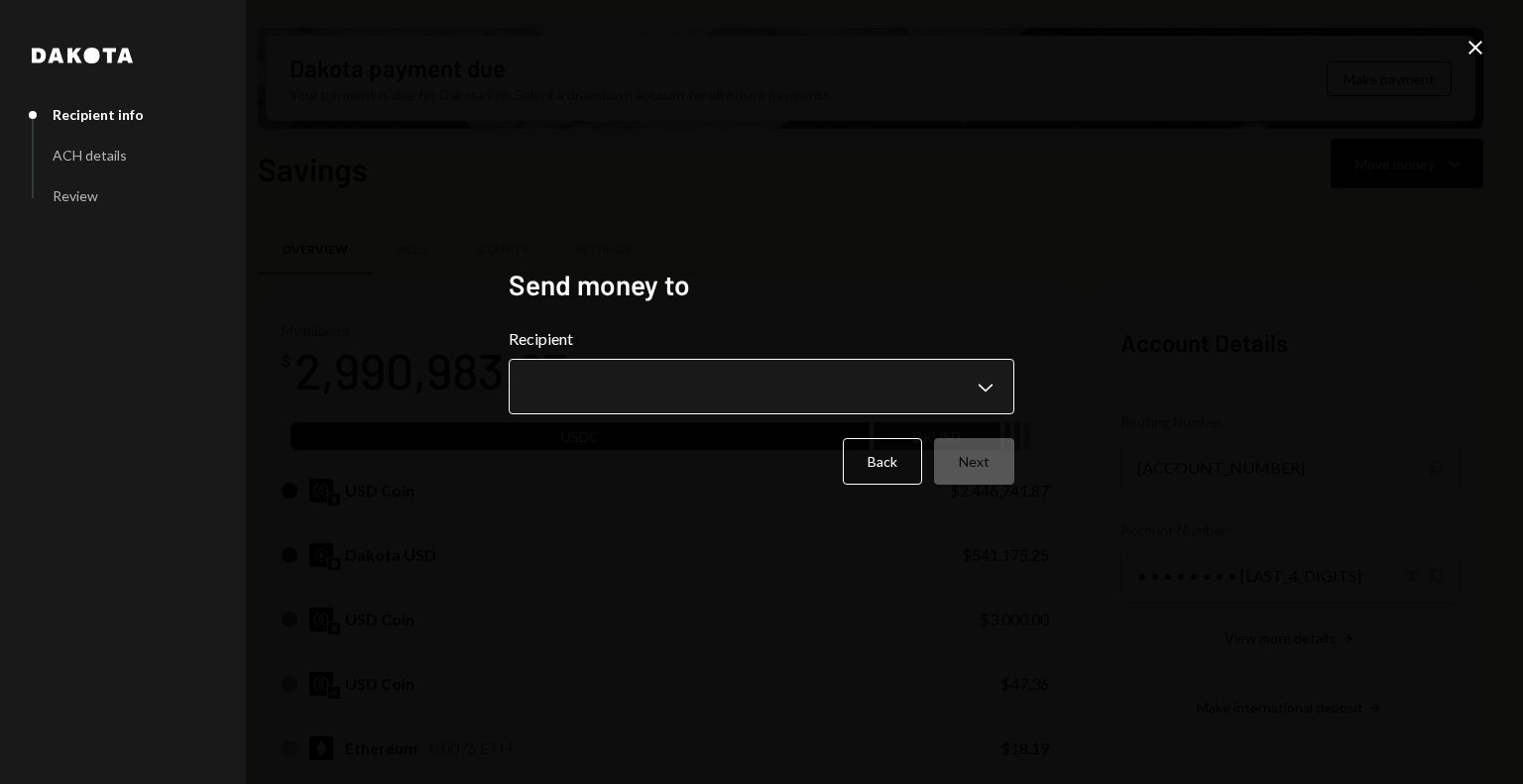 click on "Account Details Routing Number [ACCOUNT_NUMBER] Copy Account Number Show" at bounding box center (762, 392) 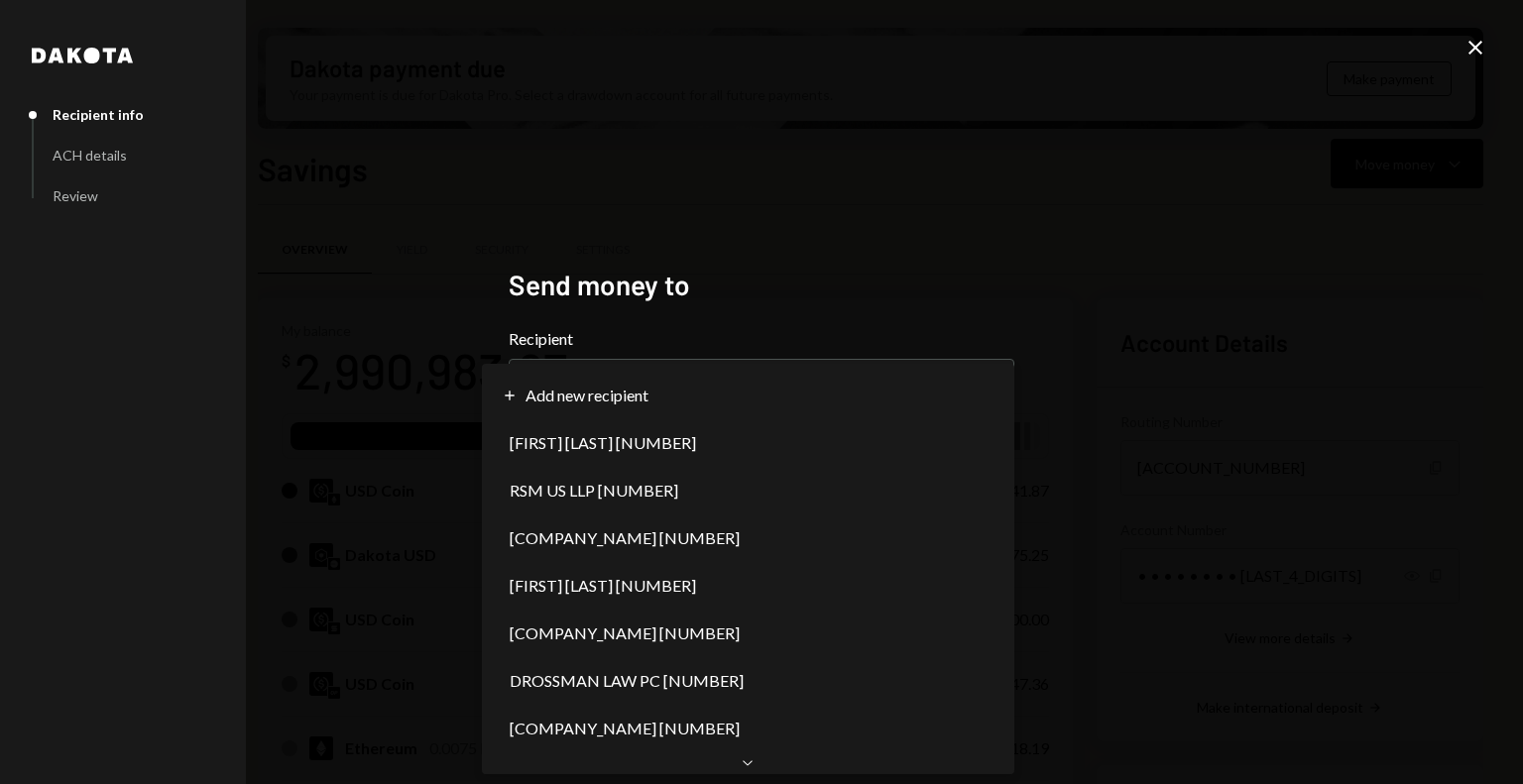 click on "Account Details Routing Number [ACCOUNT_NUMBER] Copy Account Number Show" at bounding box center [762, 392] 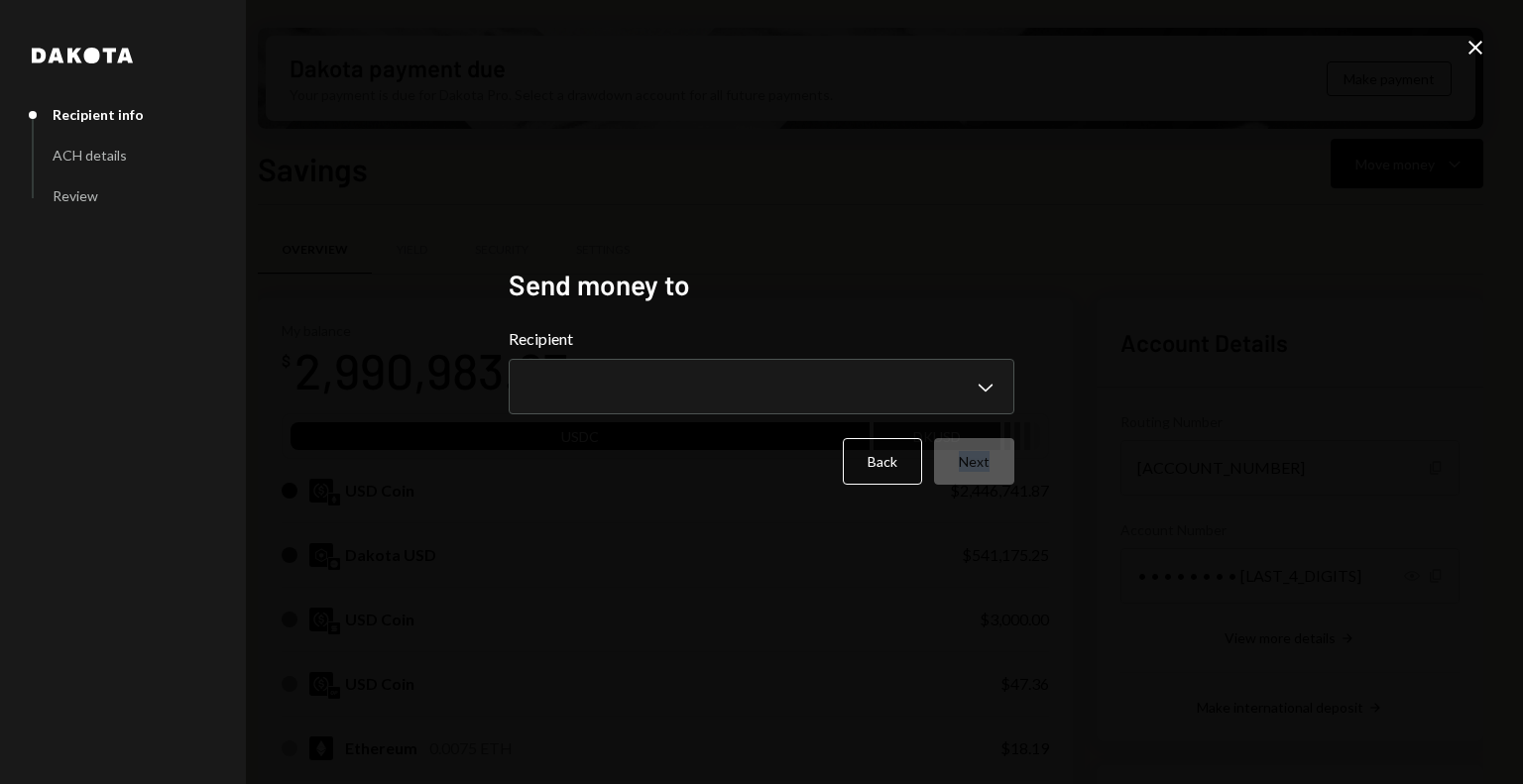 click at bounding box center [1475, 48] 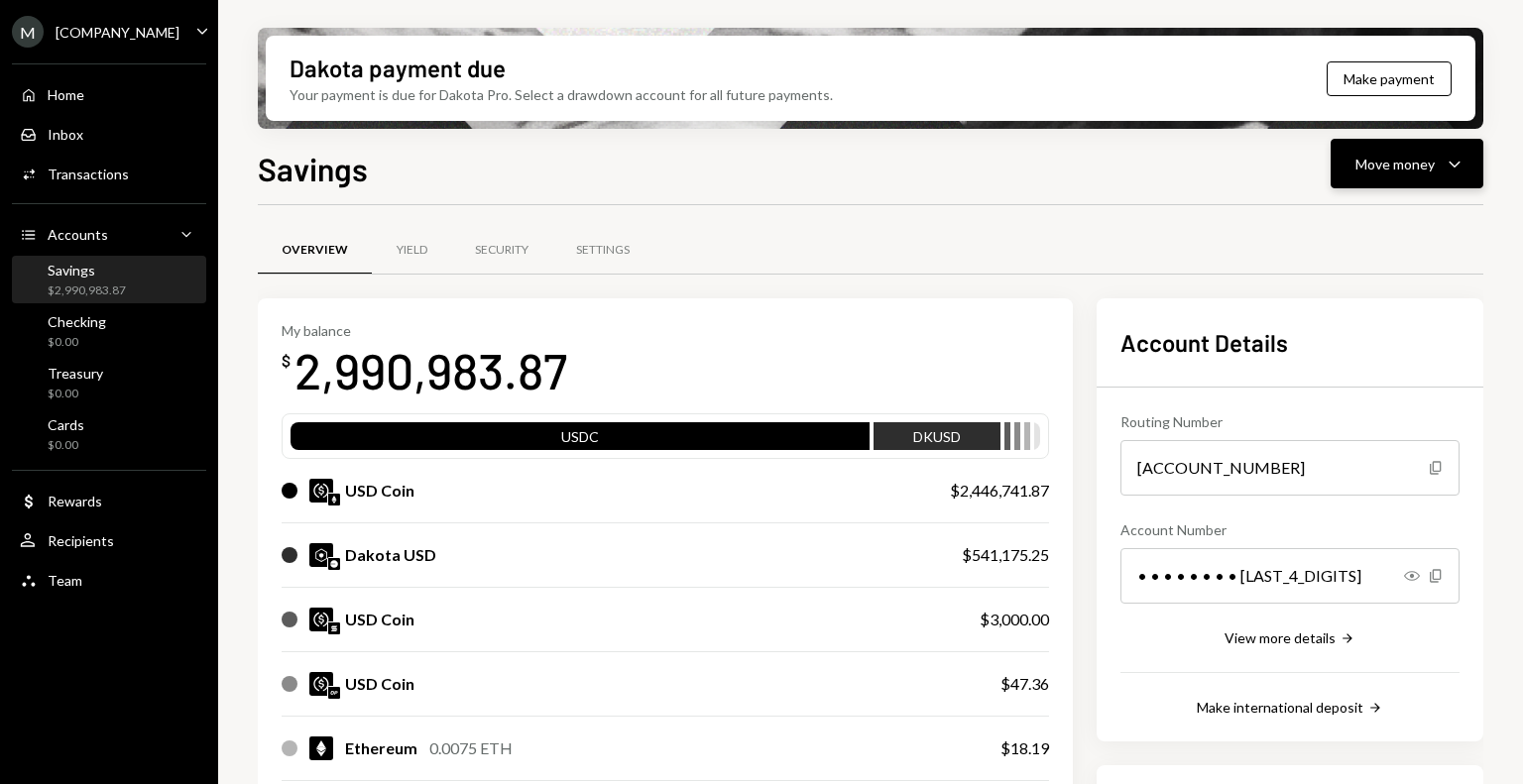 click on "Move money" at bounding box center [1395, 164] 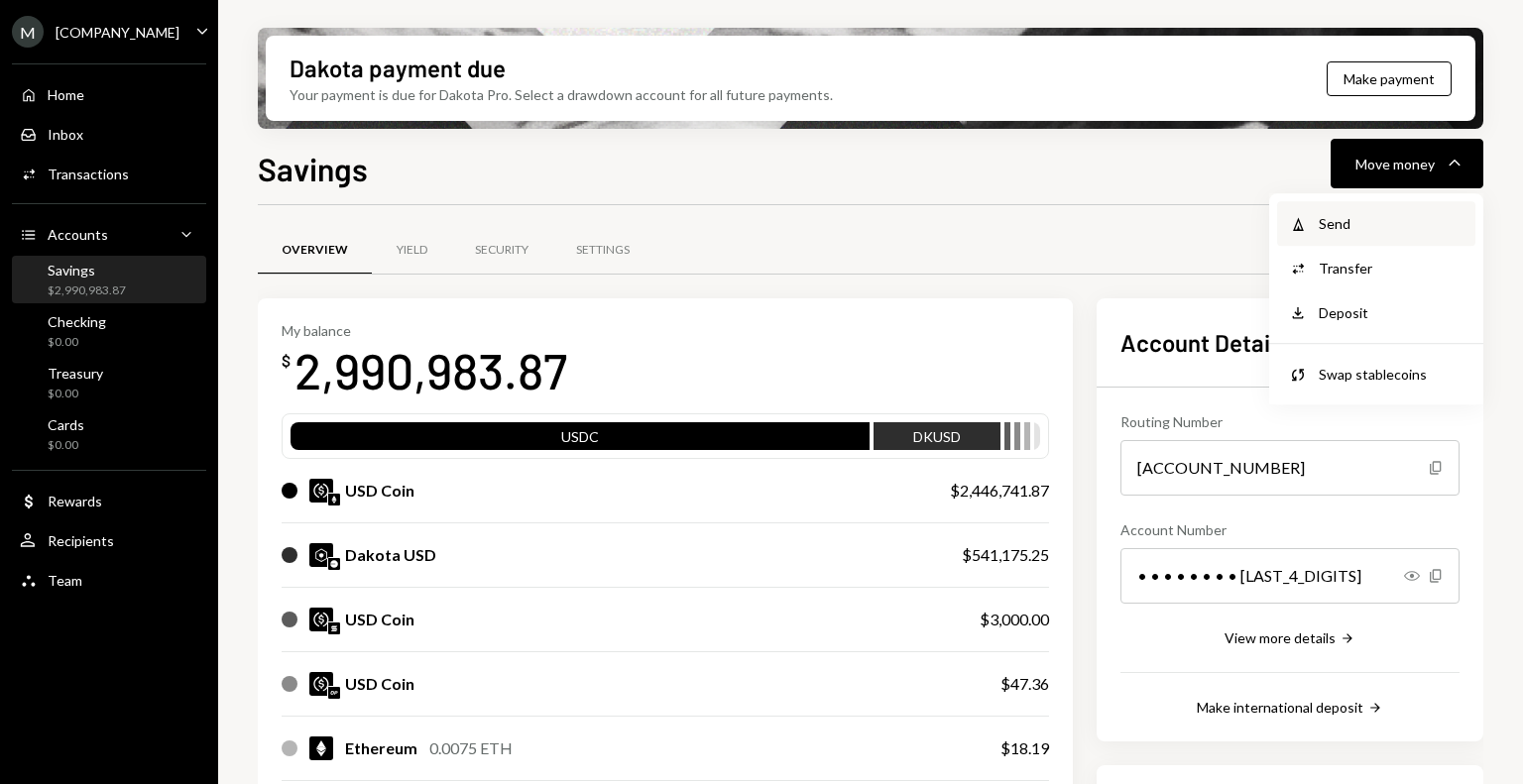 click on "Send" at bounding box center [1391, 223] 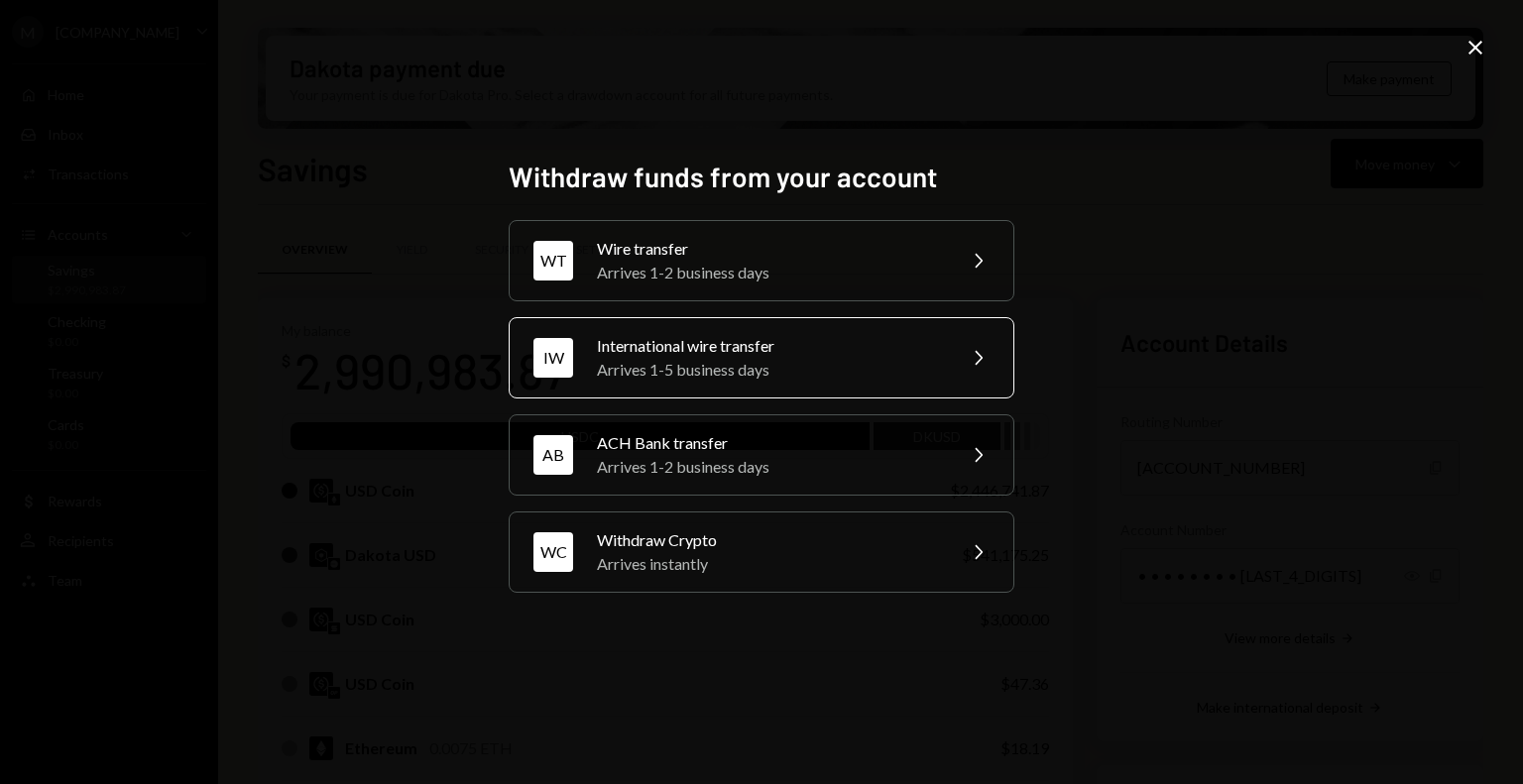 click on "International wire transfer" at bounding box center [769, 249] 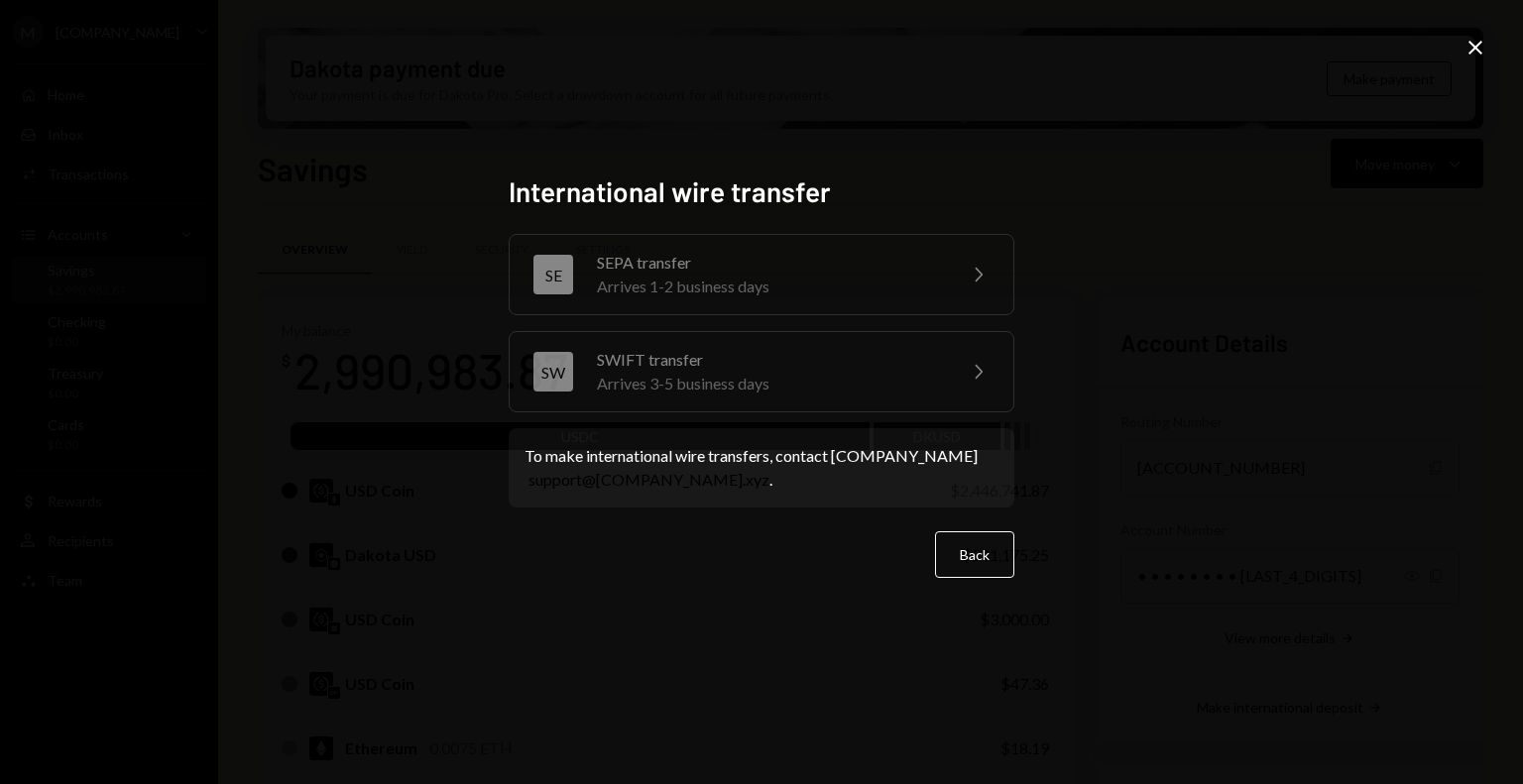 click at bounding box center (1475, 48) 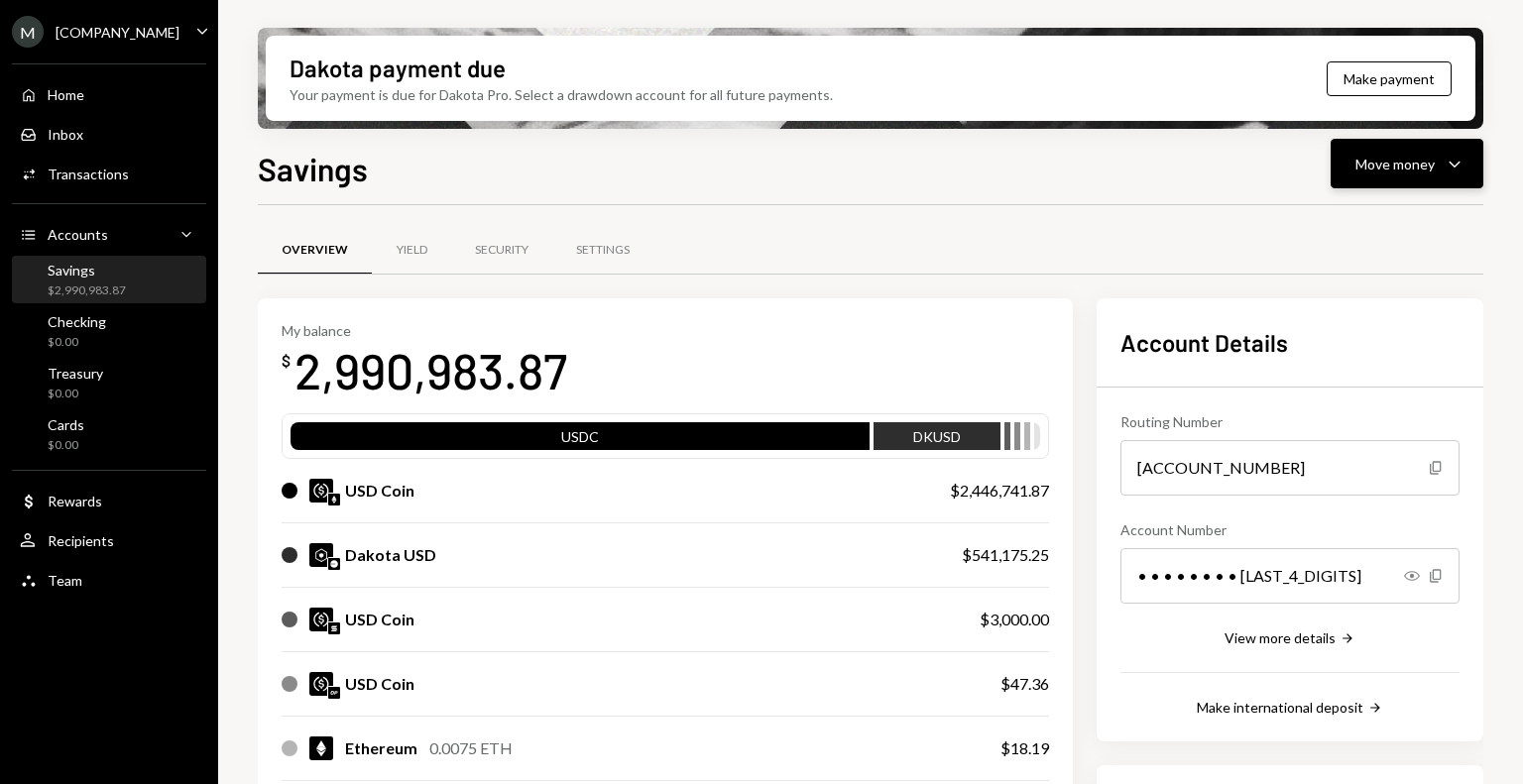 click on "Caret Down" at bounding box center [1455, 164] 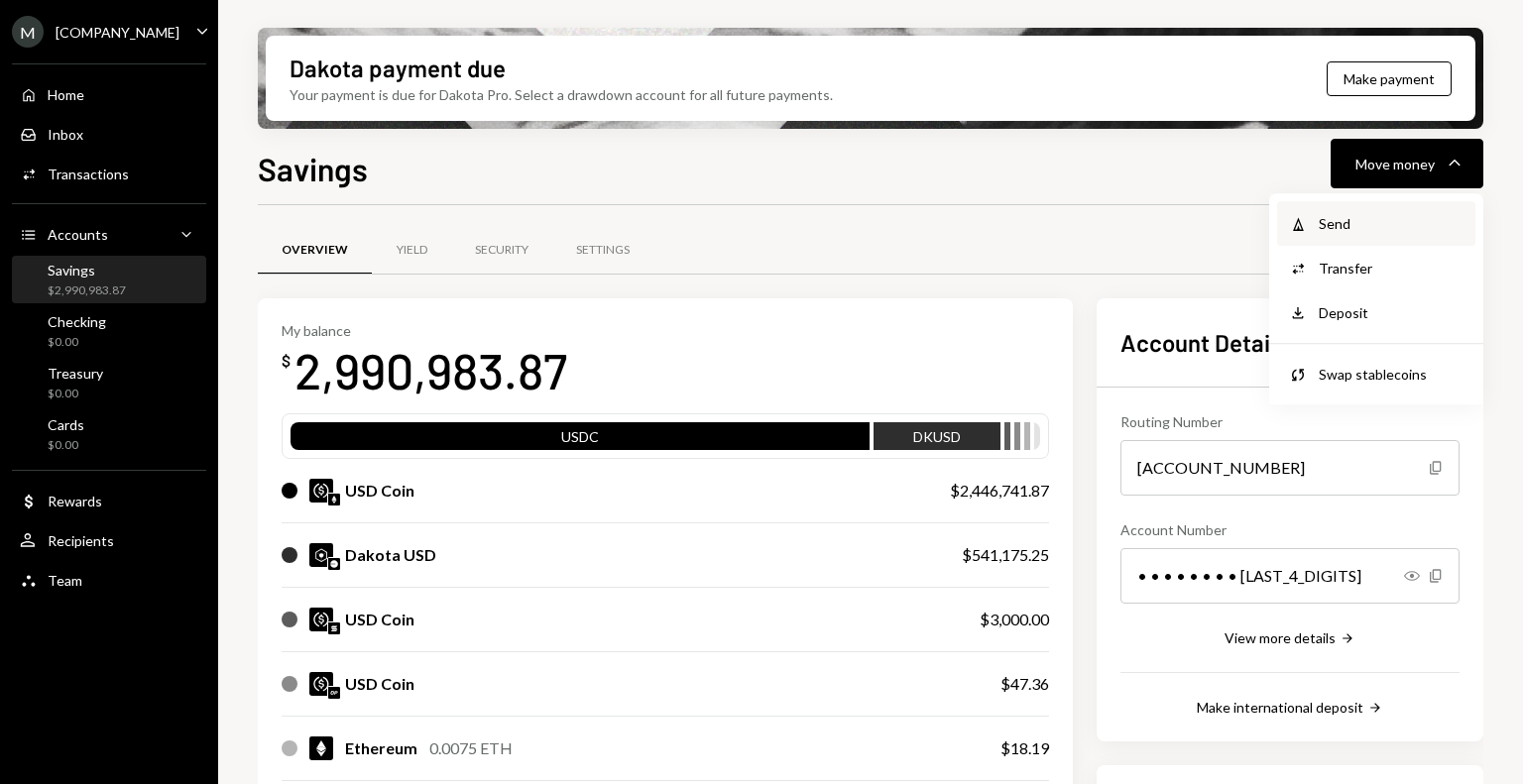 click on "Send" at bounding box center [1391, 223] 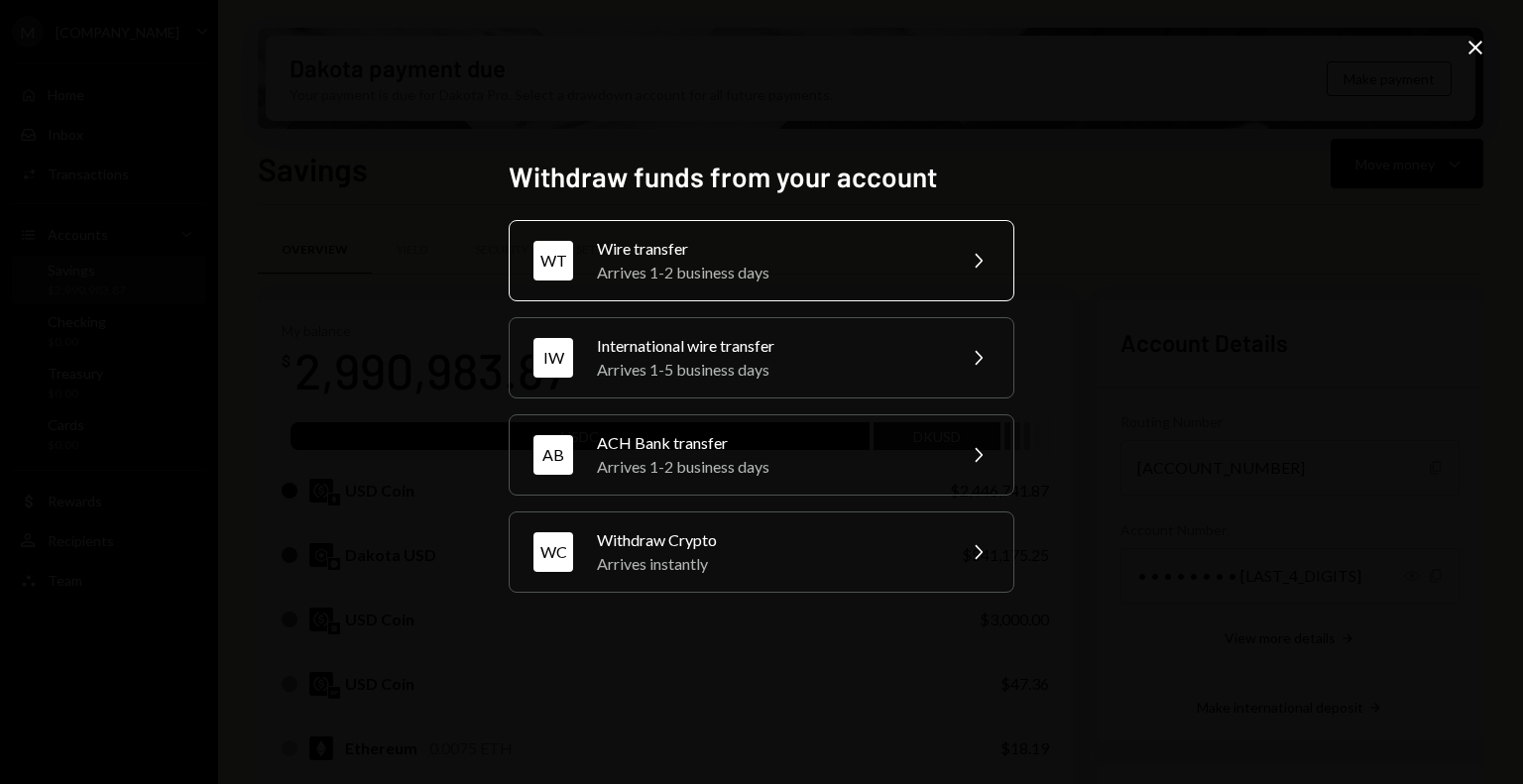 click on "Wire transfer" at bounding box center [769, 249] 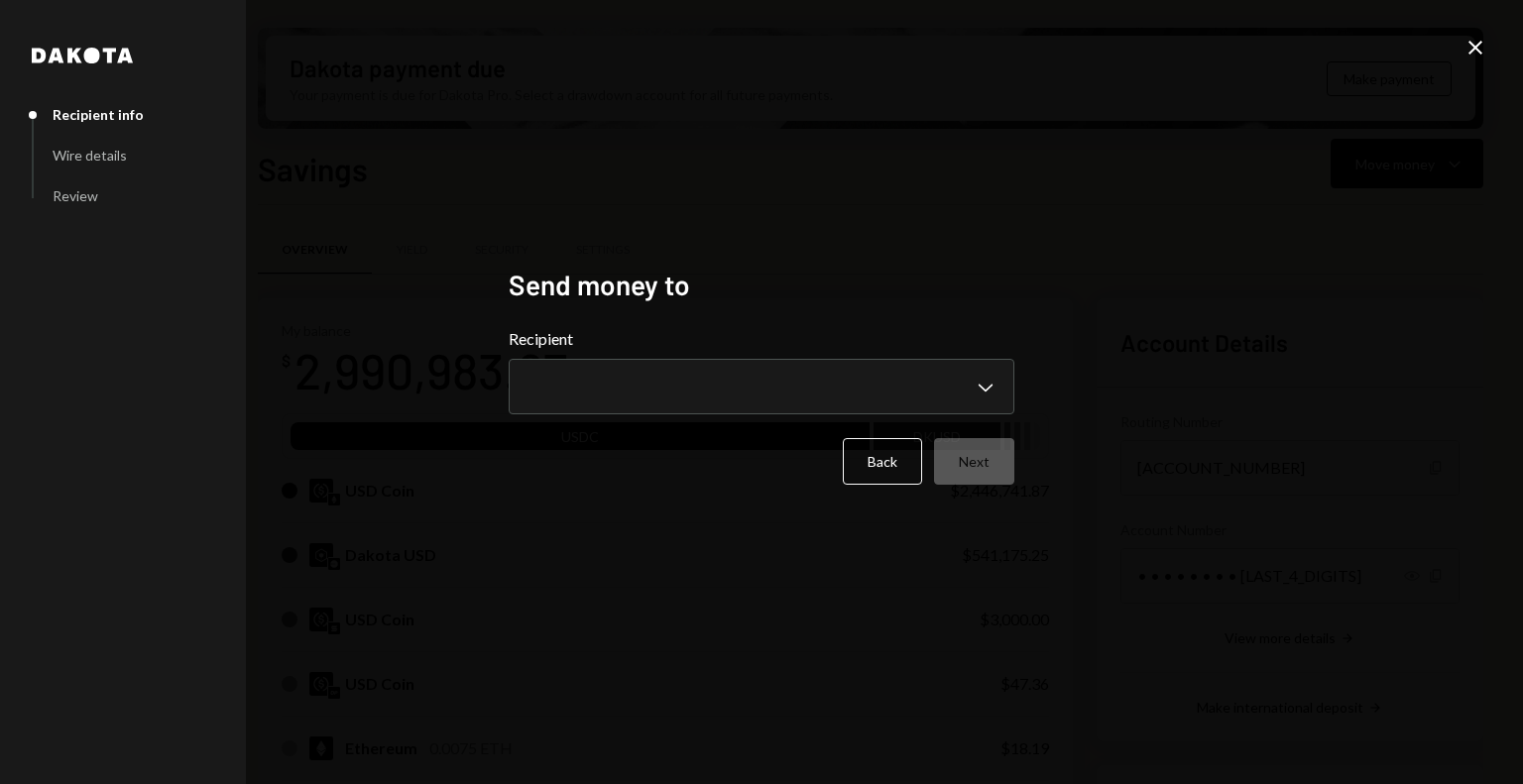 click on "**********" at bounding box center [762, 405] 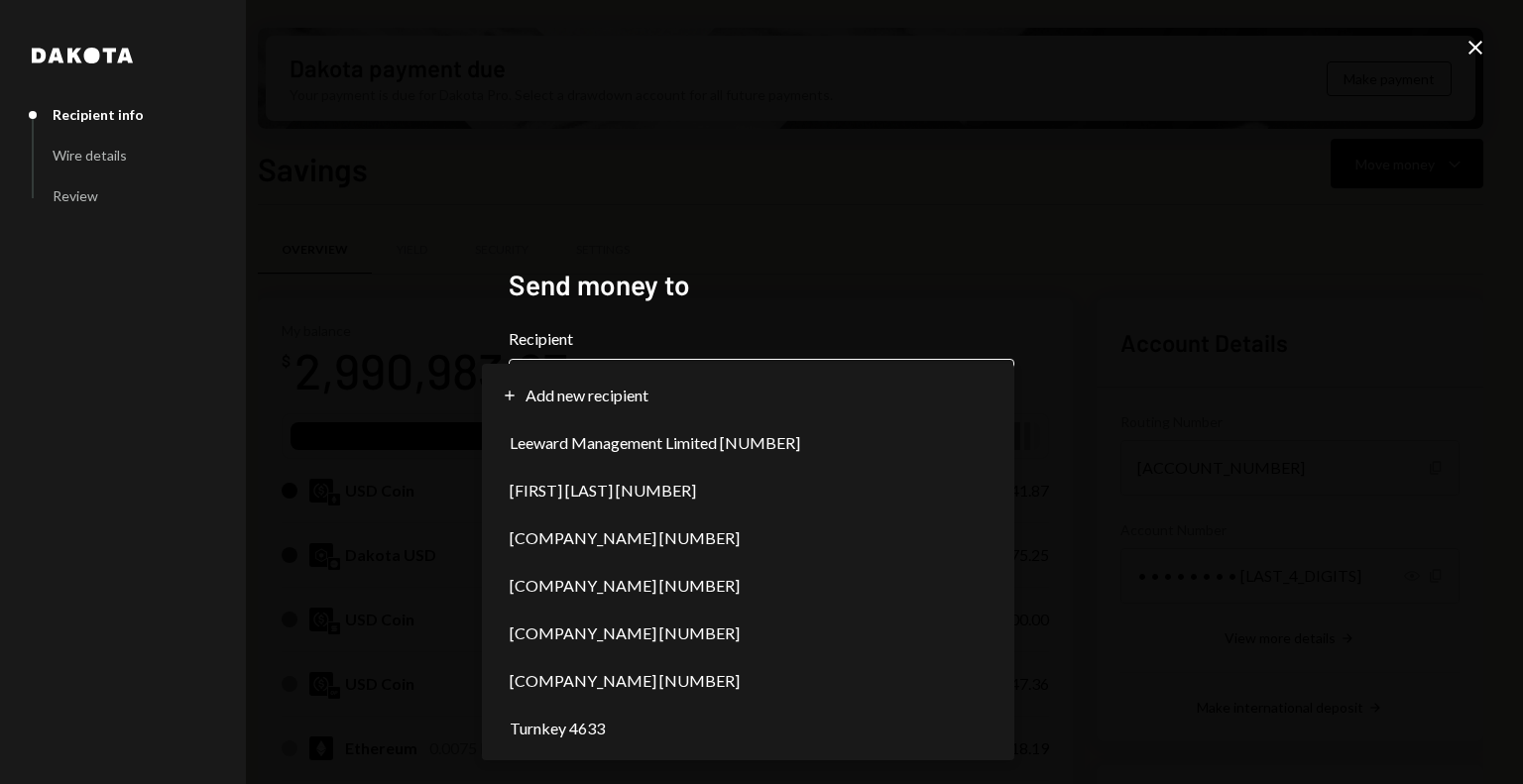 click on "Account Details Routing Number [ACCOUNT_NUMBER] Copy Account Number Show" at bounding box center (762, 392) 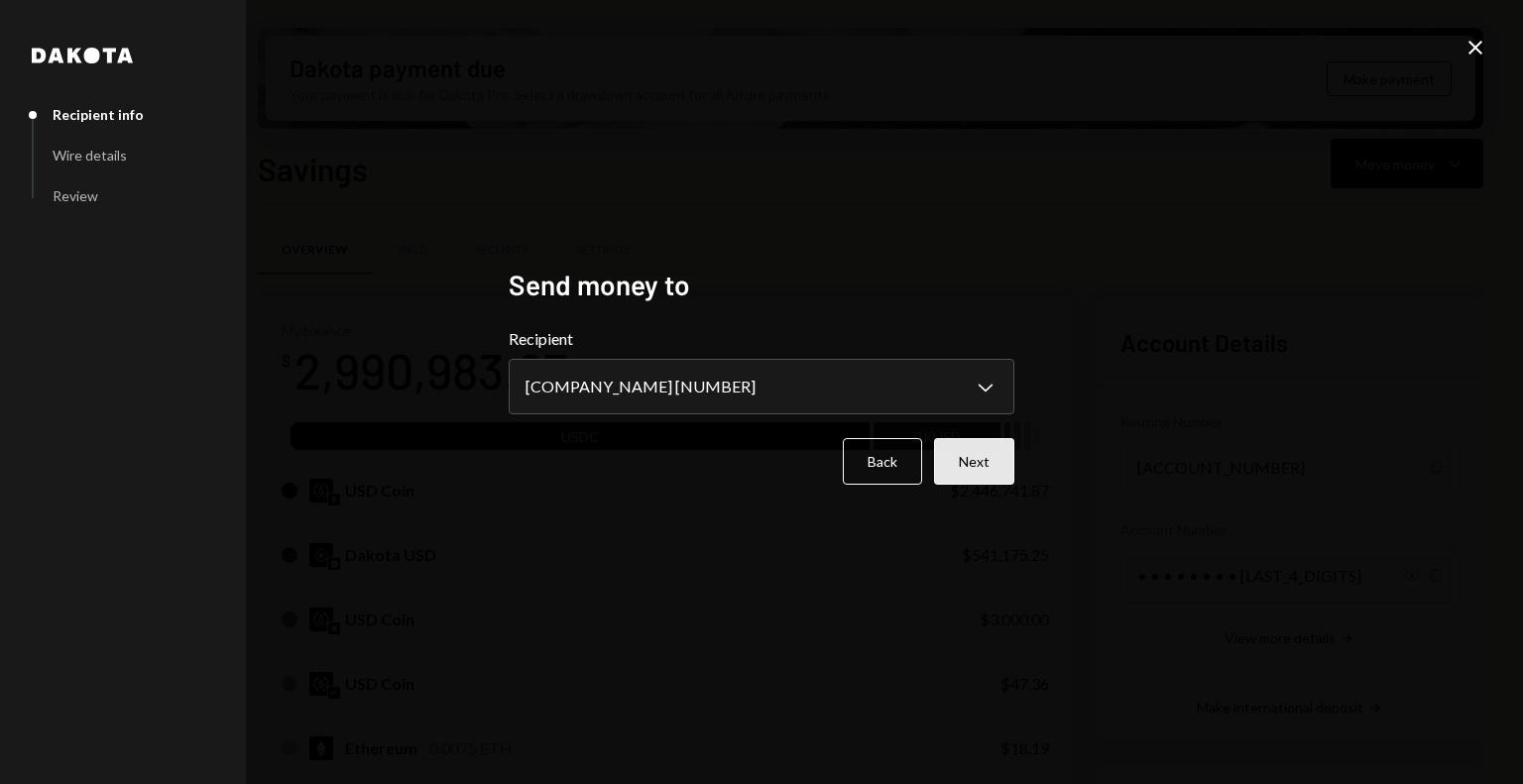 click on "Next" at bounding box center [974, 461] 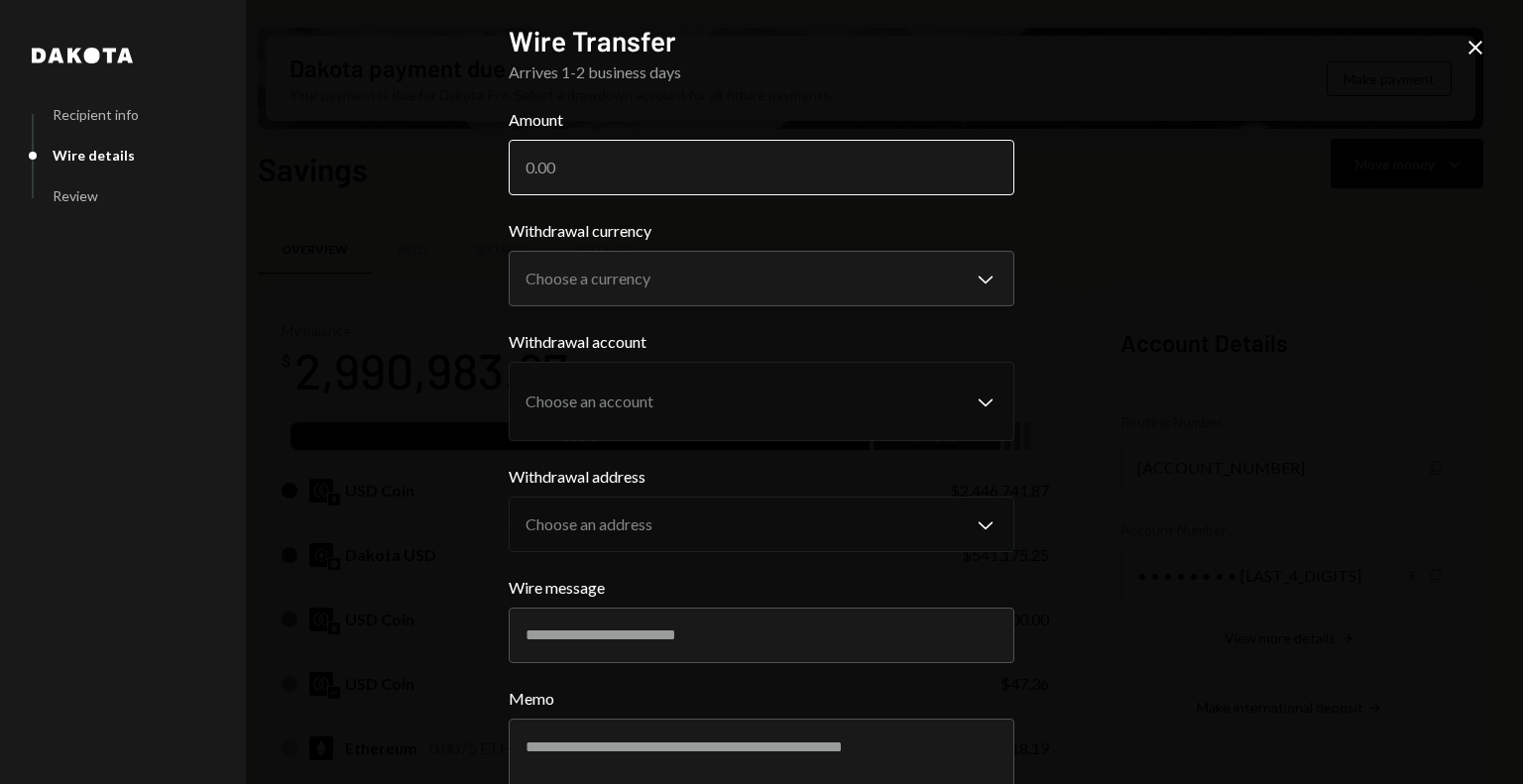 click on "Amount" at bounding box center (762, 168) 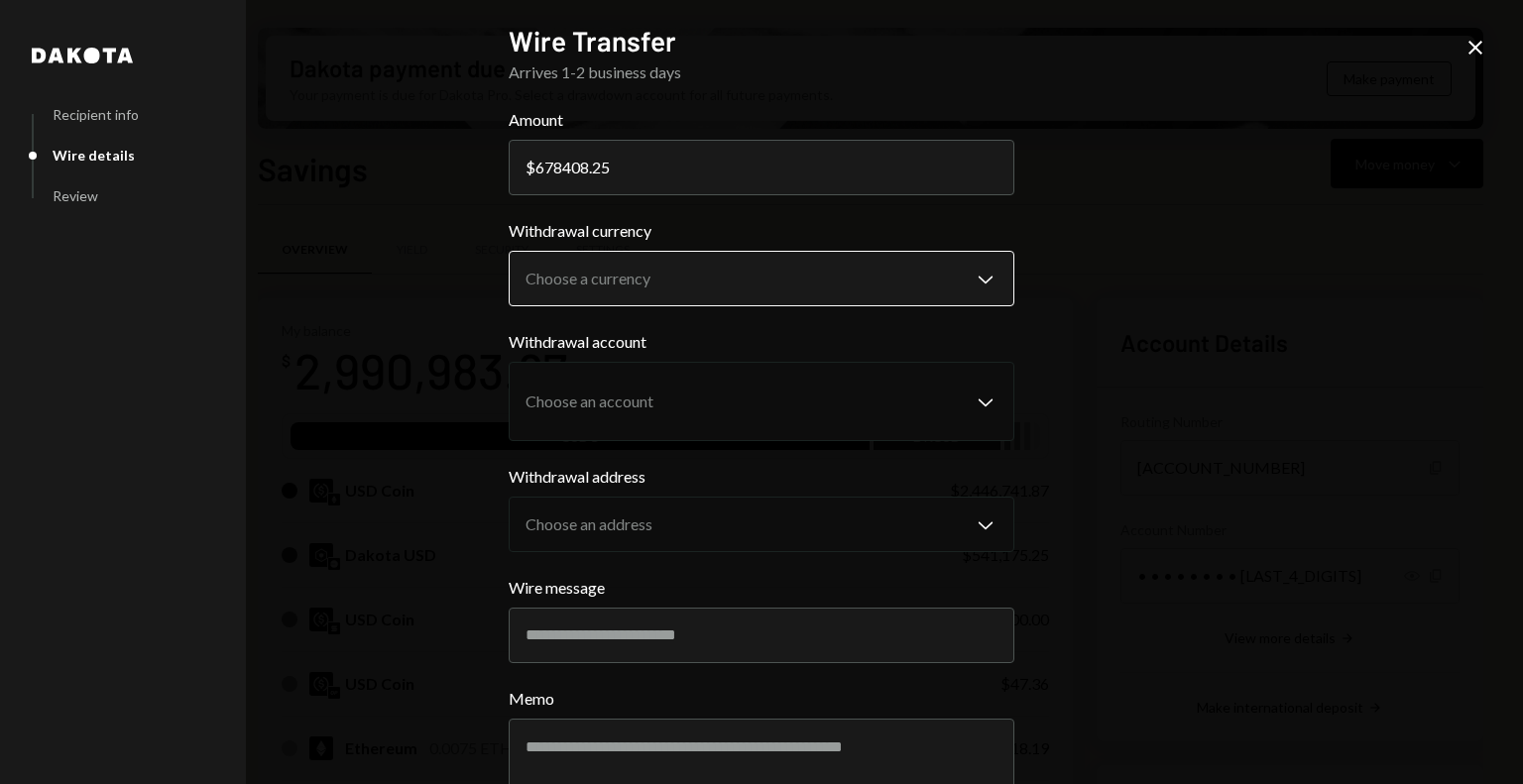 type on "678408.25" 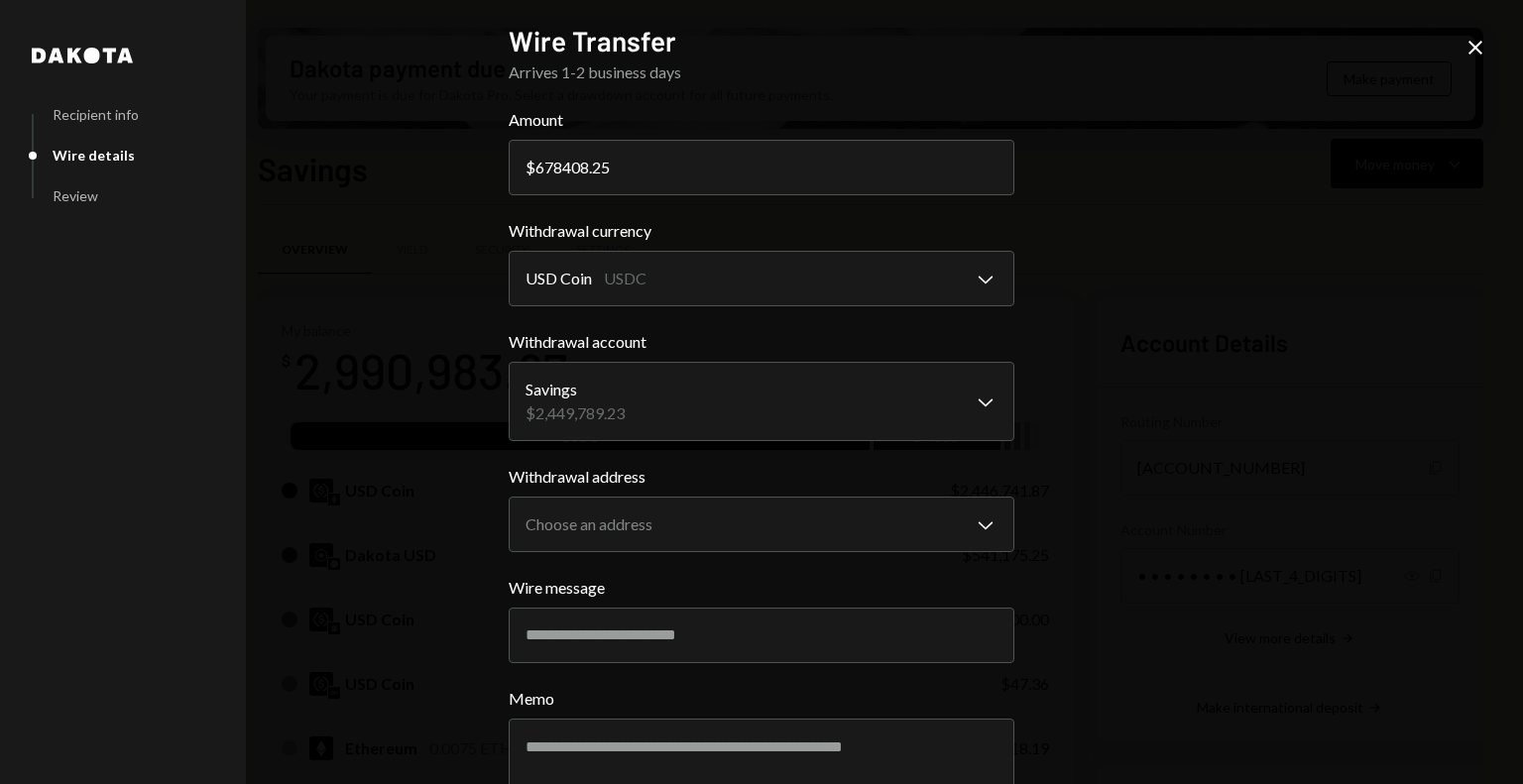 click on "**********" at bounding box center (762, 392) 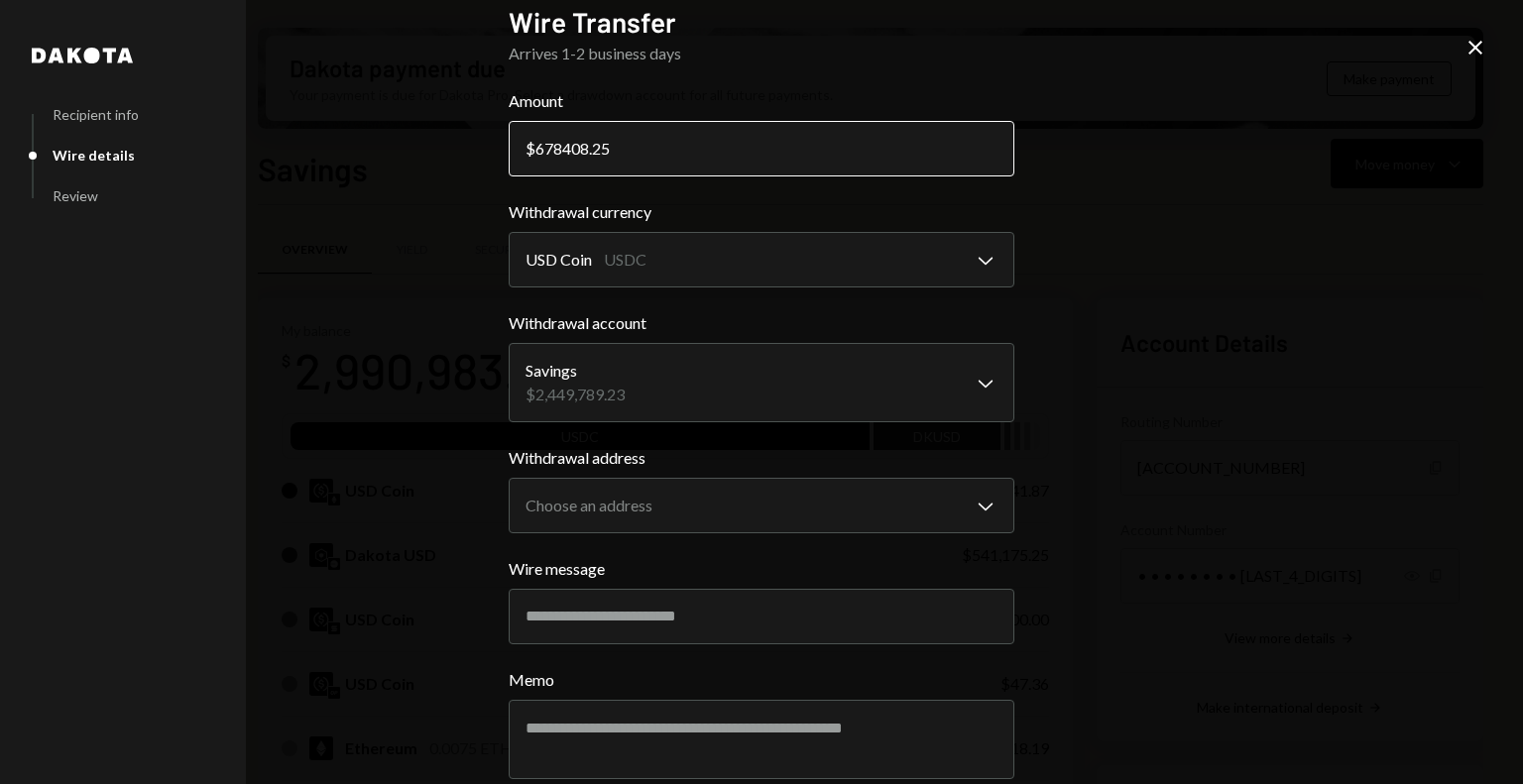 click on "678408.25" at bounding box center (762, 149) 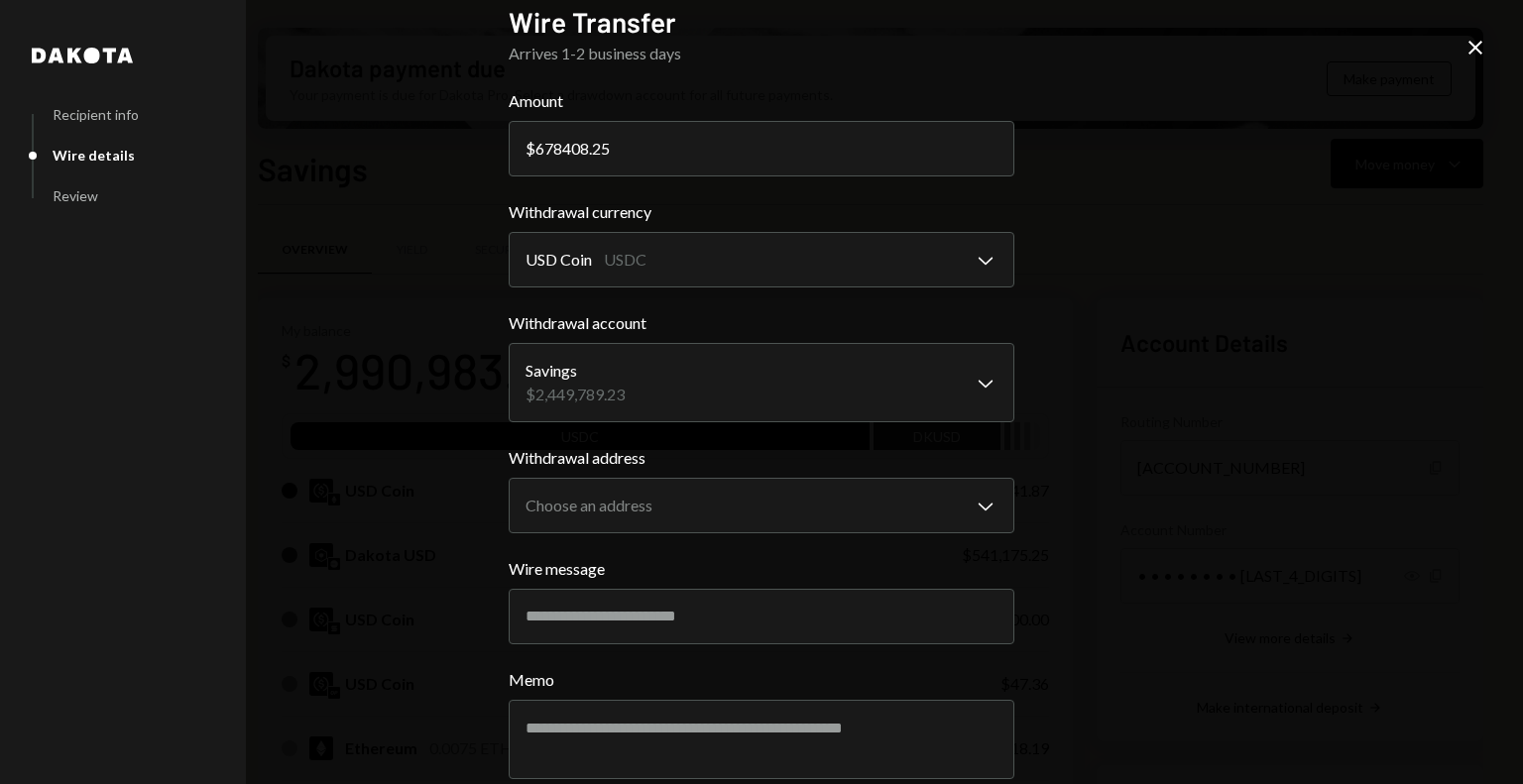 click on "**********" at bounding box center [762, 392] 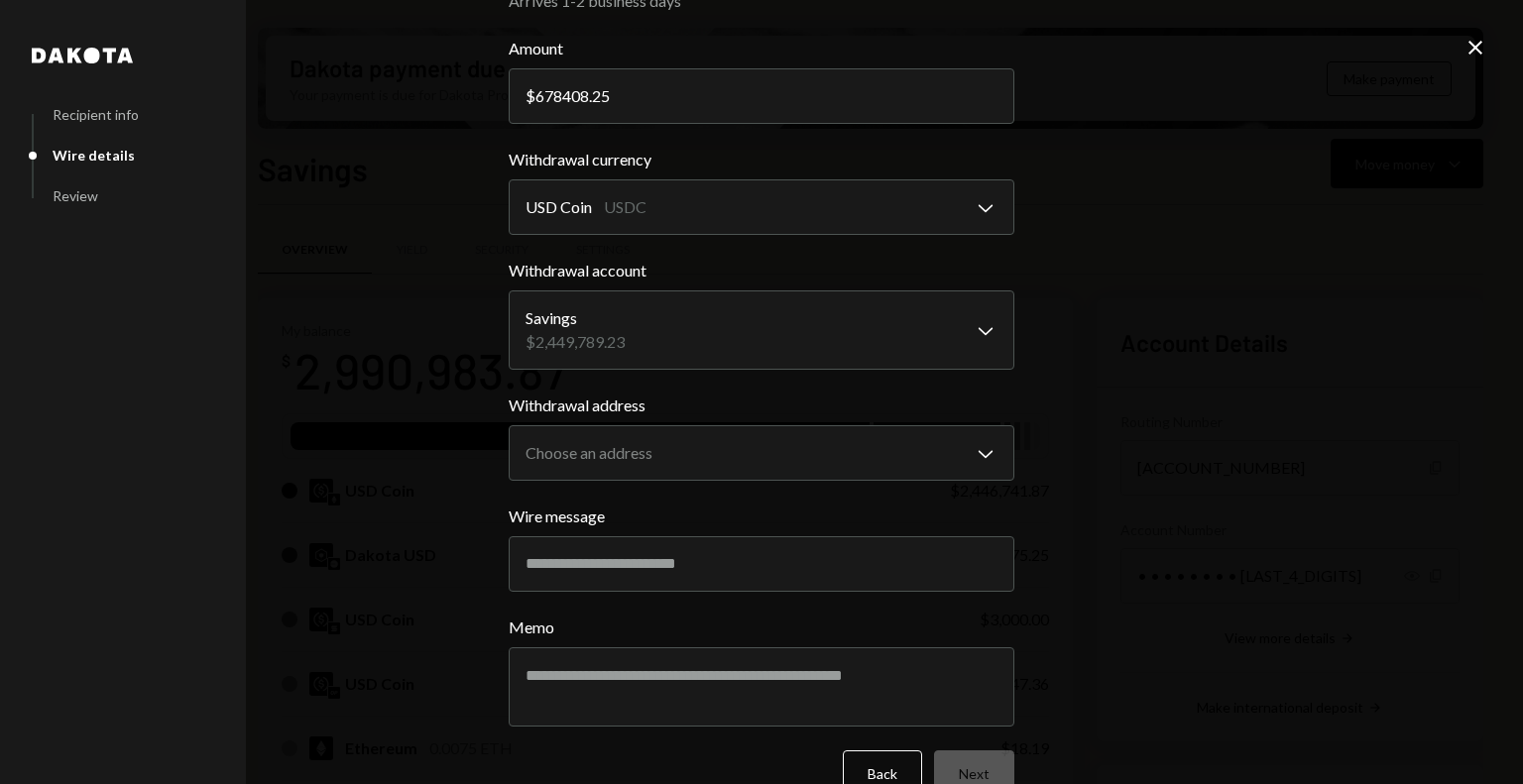 scroll, scrollTop: 115, scrollLeft: 0, axis: vertical 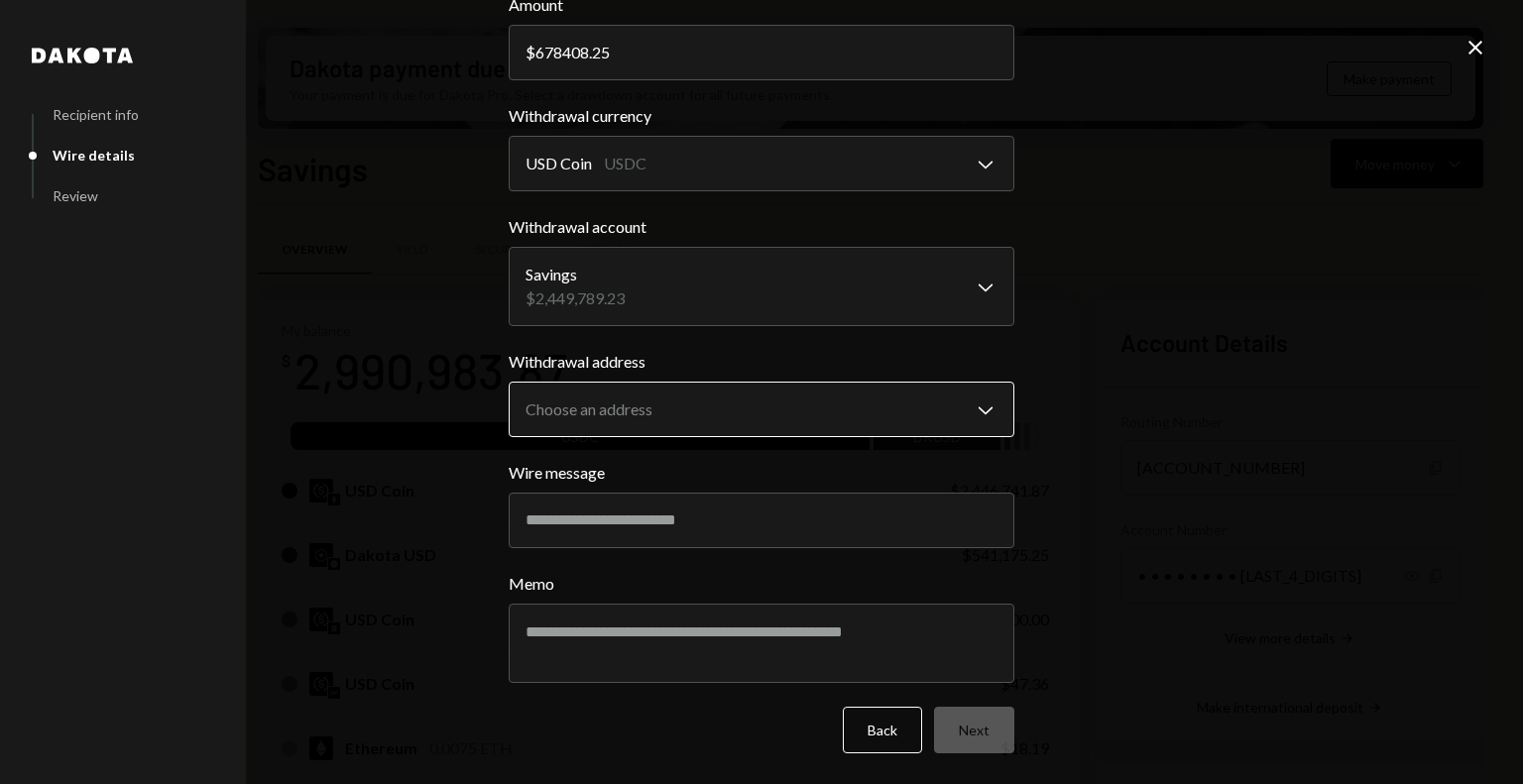 click on "Account Details Routing Number [ACCOUNT_NUMBER] Copy Account Number Show $" at bounding box center (762, 392) 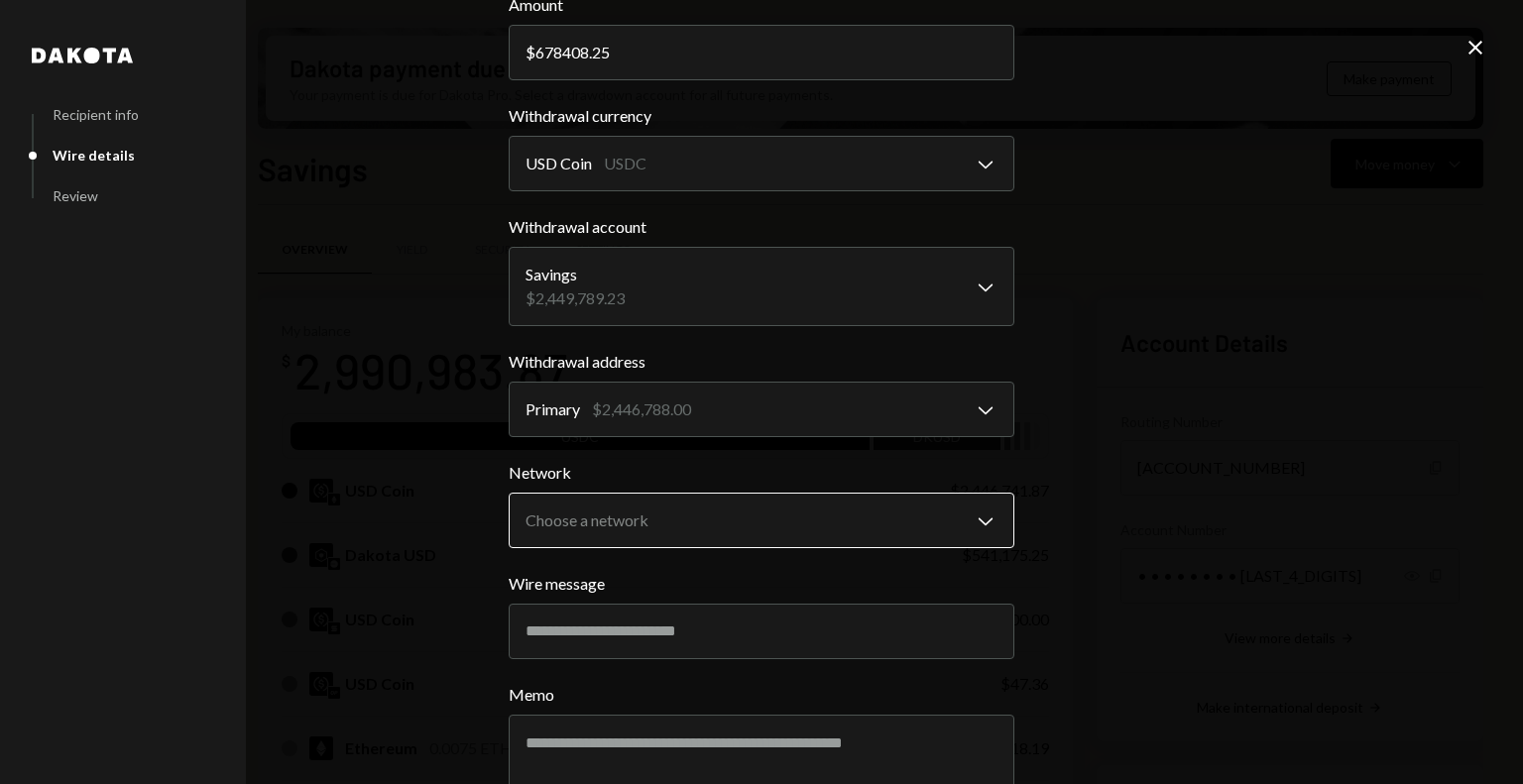 click on "Account Details Routing Number [ACCOUNT_NUMBER] Copy Account Number Show $" at bounding box center (762, 392) 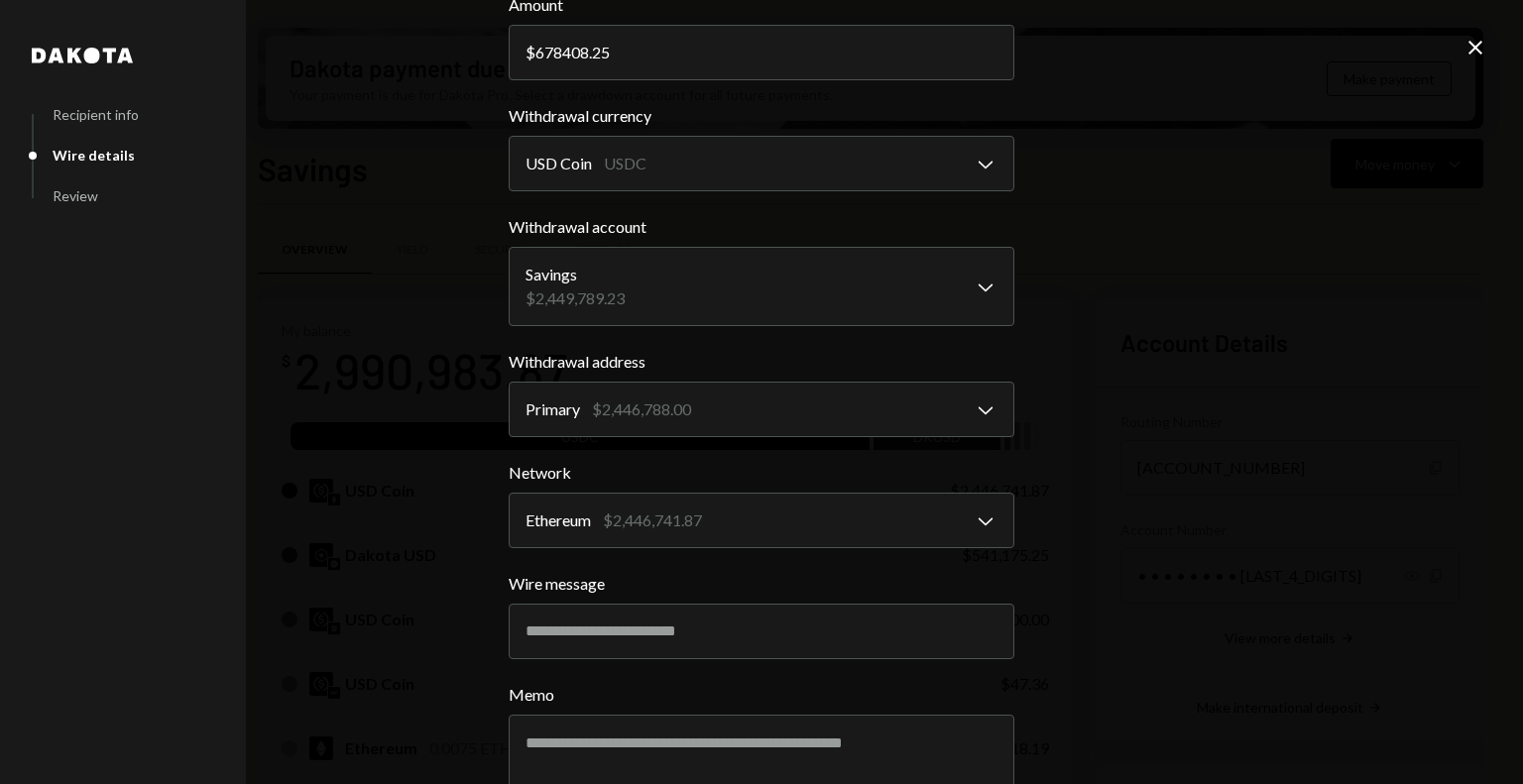 scroll, scrollTop: 226, scrollLeft: 0, axis: vertical 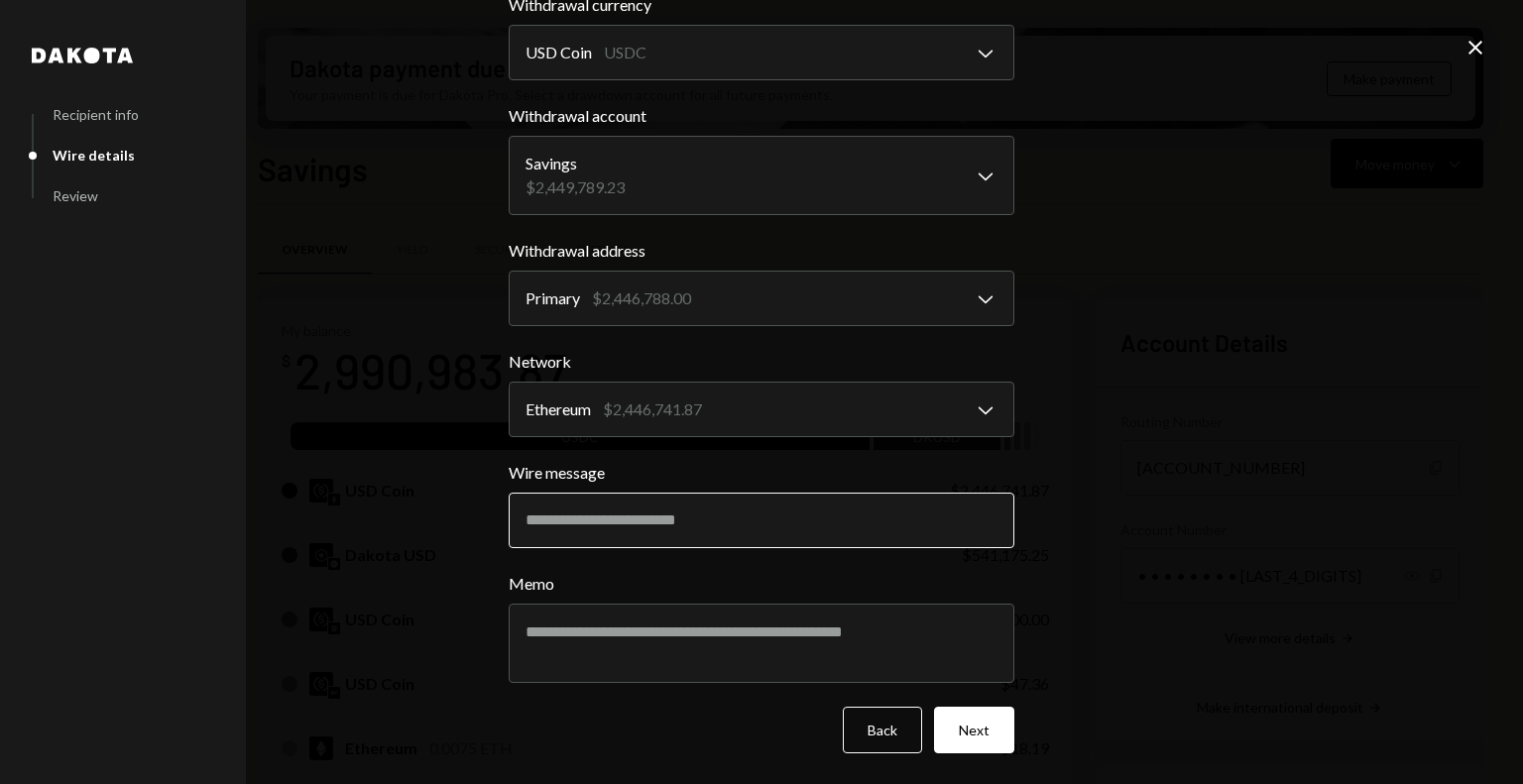 click on "Wire message" at bounding box center (762, 520) 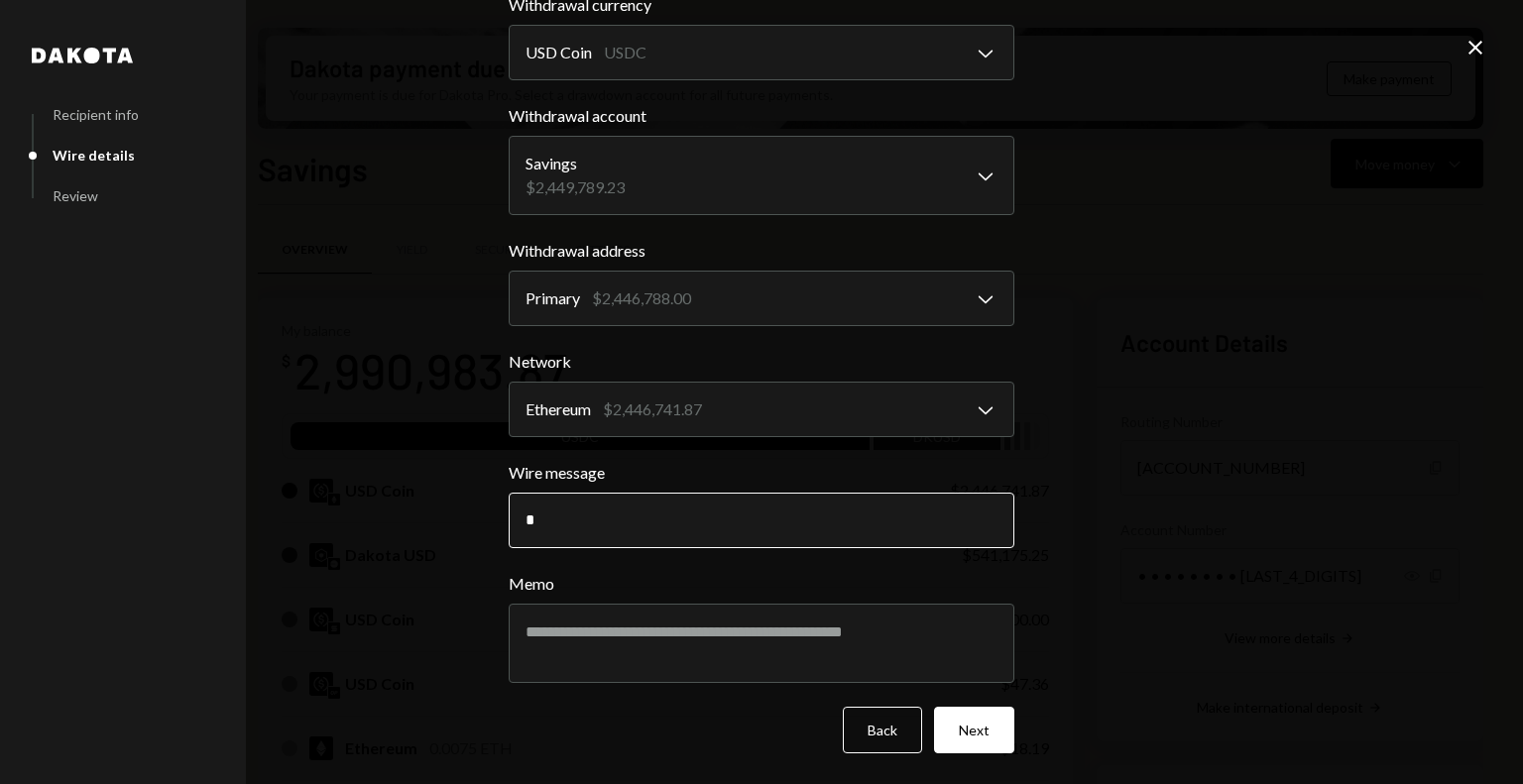 click on "*" at bounding box center (762, 520) 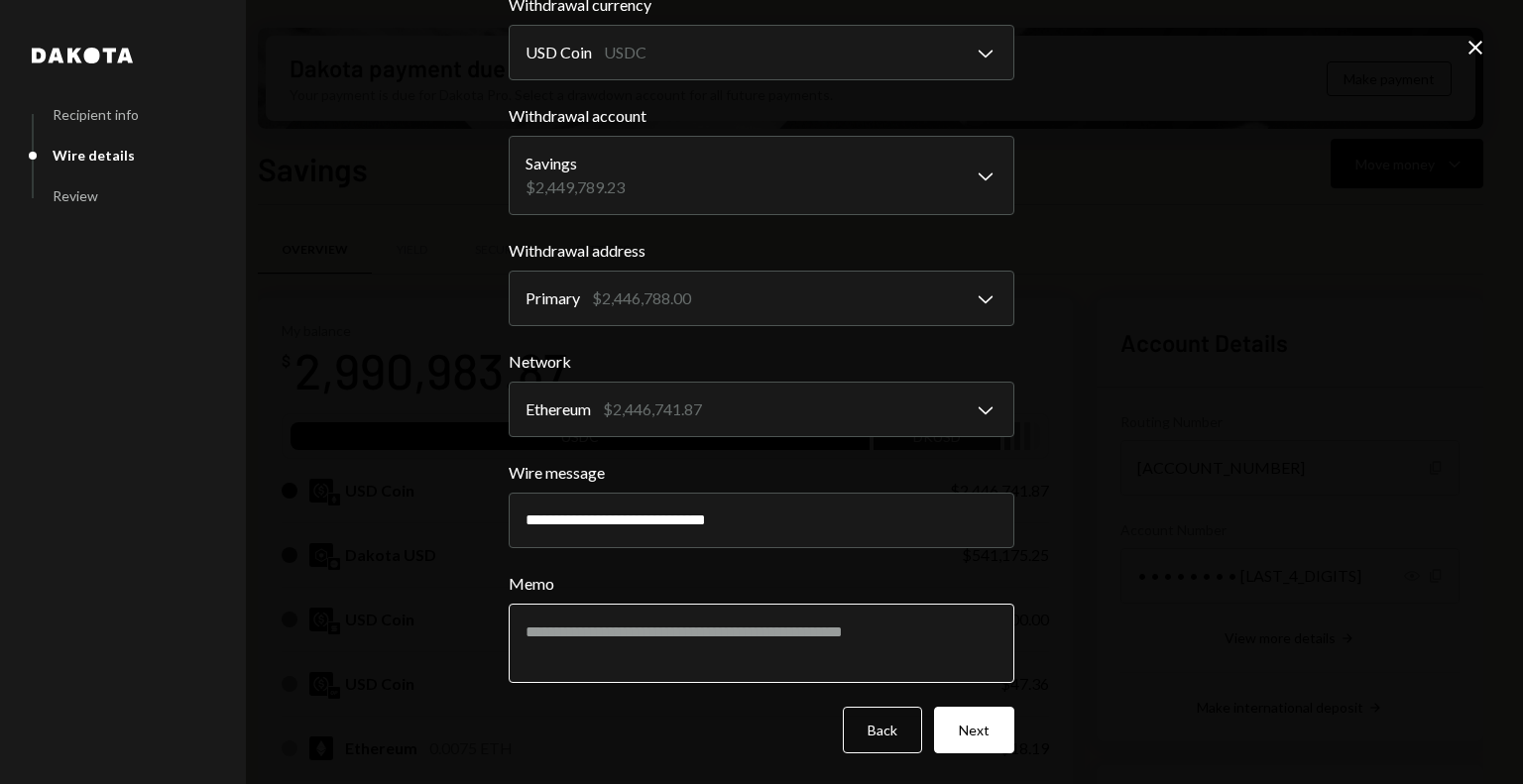 type on "**********" 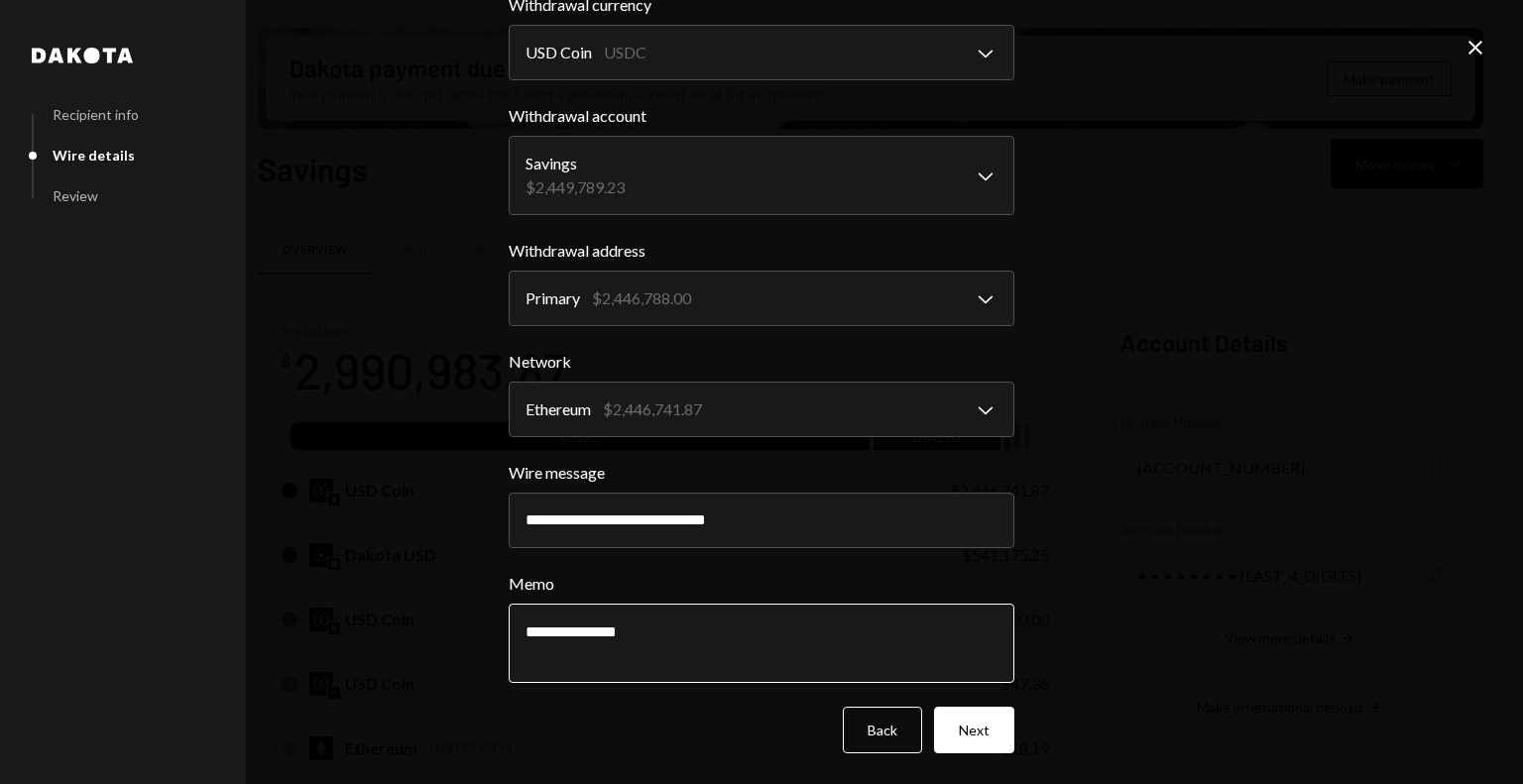 type on "**********" 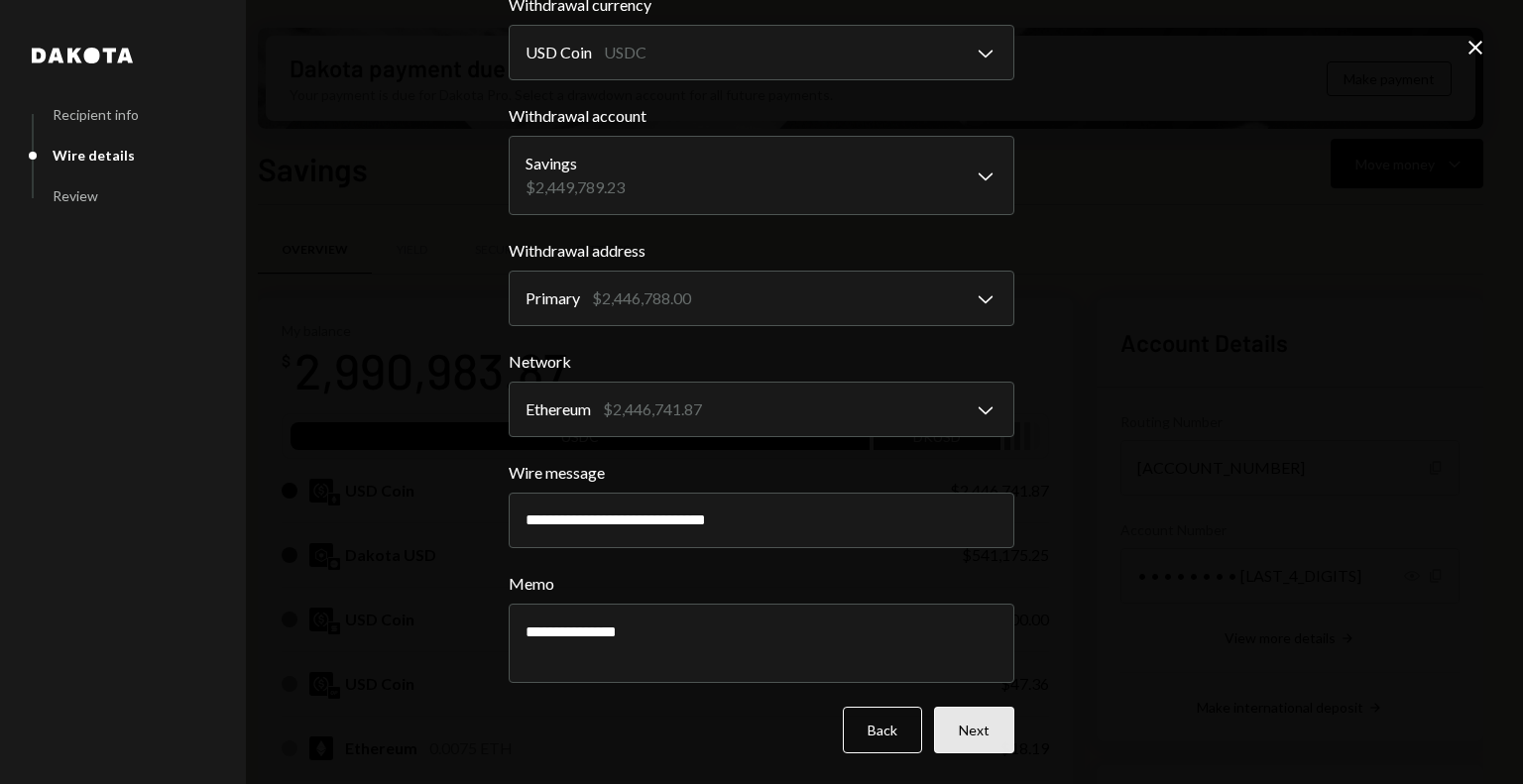 click on "Next" at bounding box center (974, 729) 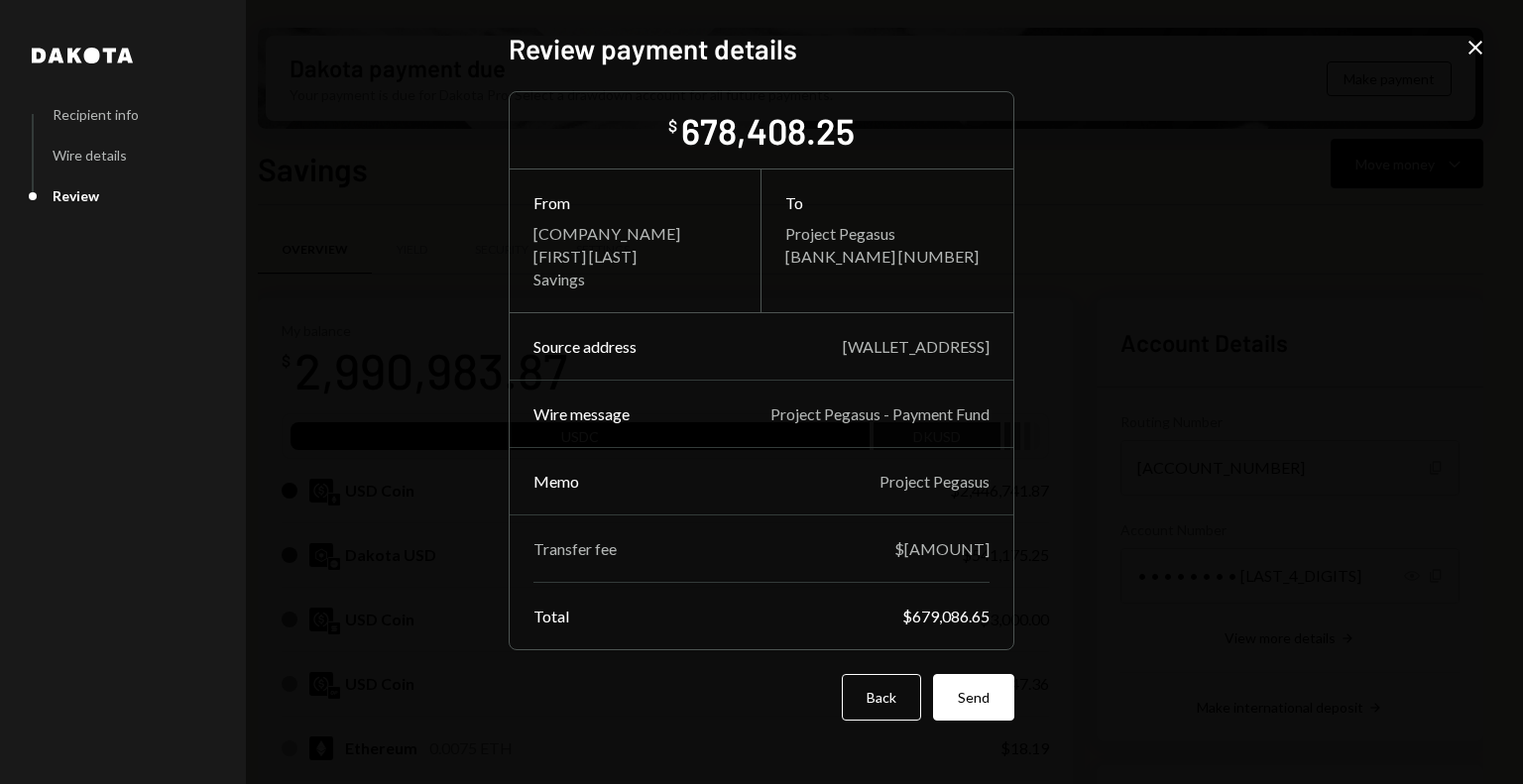 scroll, scrollTop: 0, scrollLeft: 0, axis: both 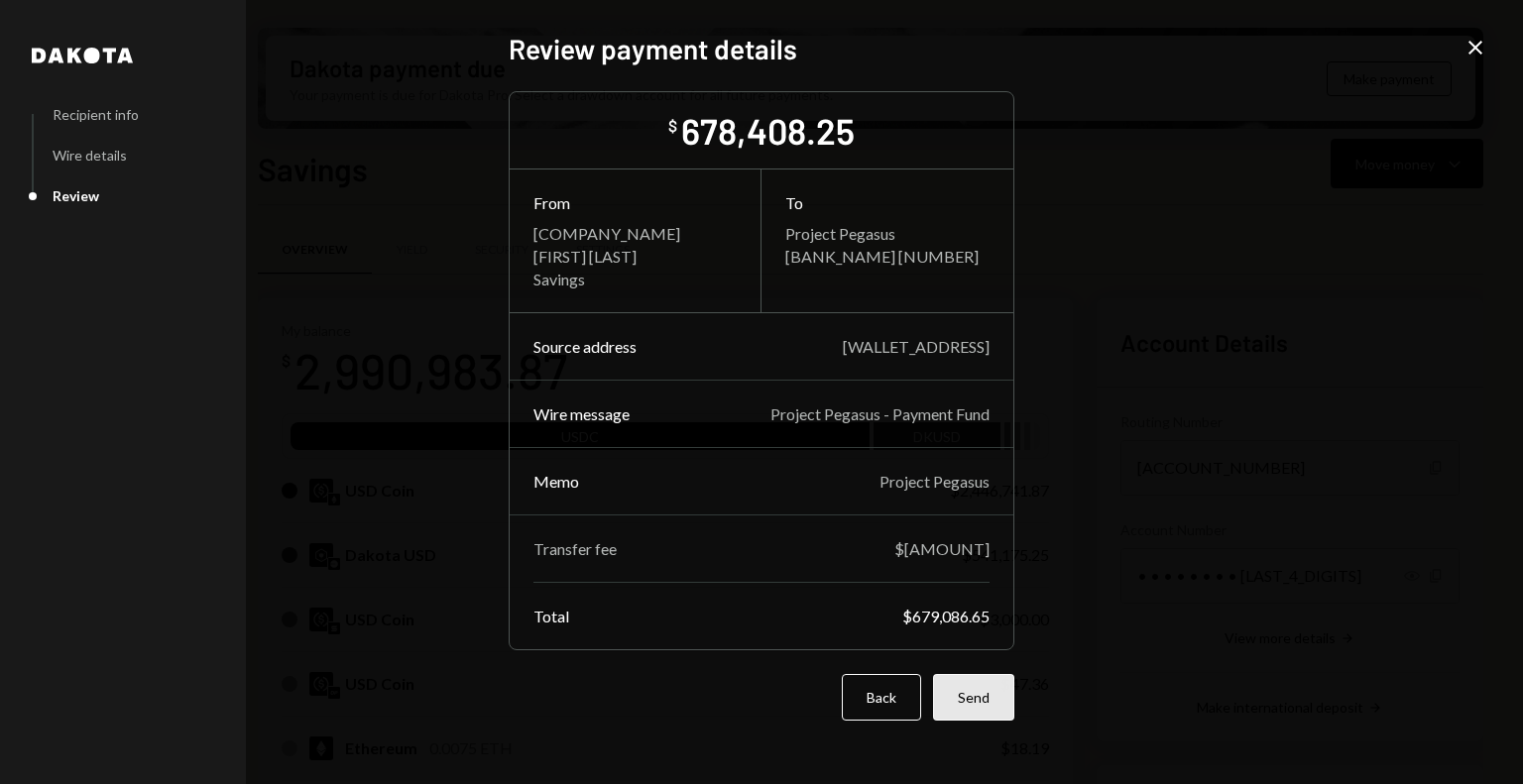 click on "Send" at bounding box center [974, 697] 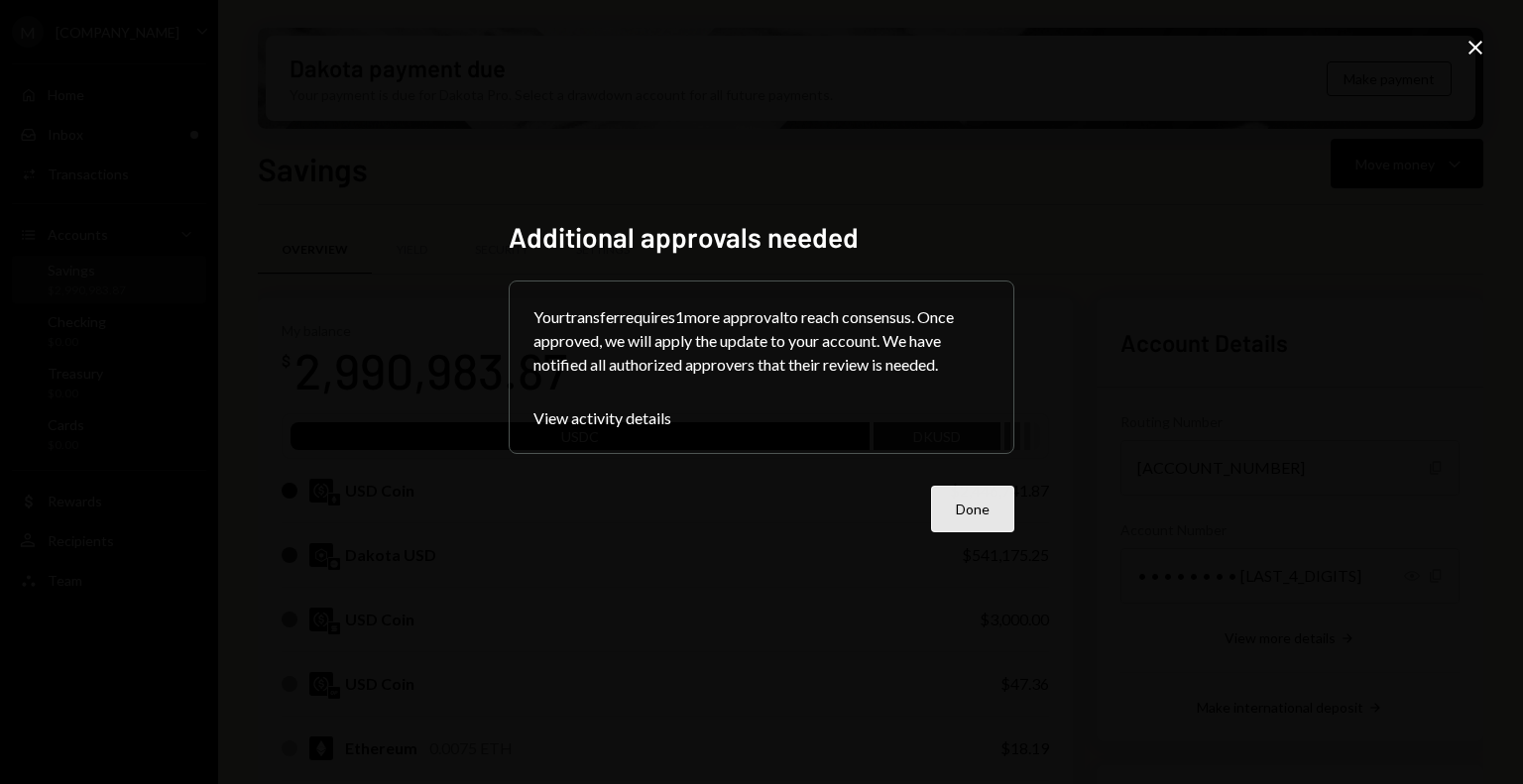 click on "Done" at bounding box center [973, 508] 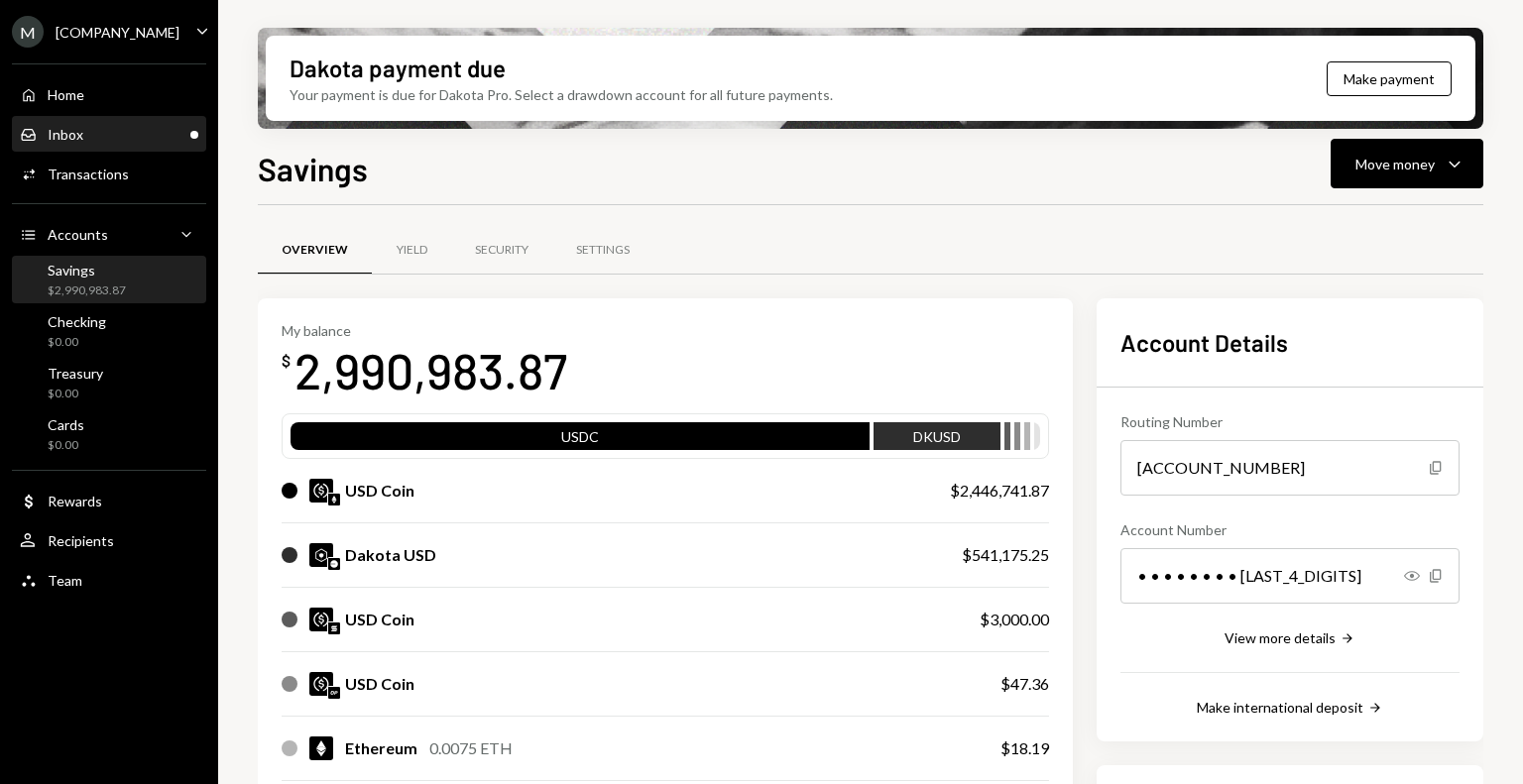 click on "Inbox Inbox" at bounding box center [109, 135] 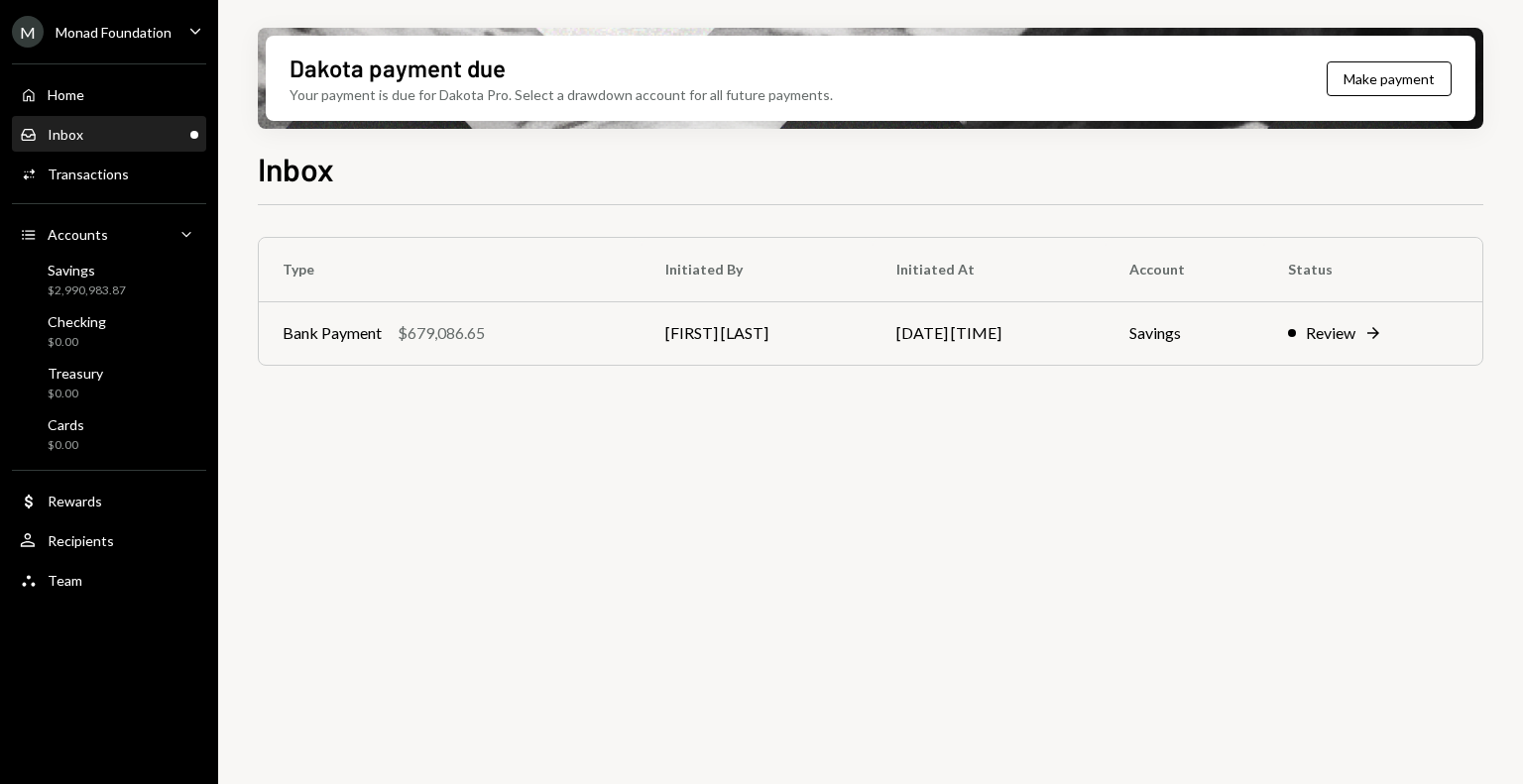 scroll, scrollTop: 0, scrollLeft: 0, axis: both 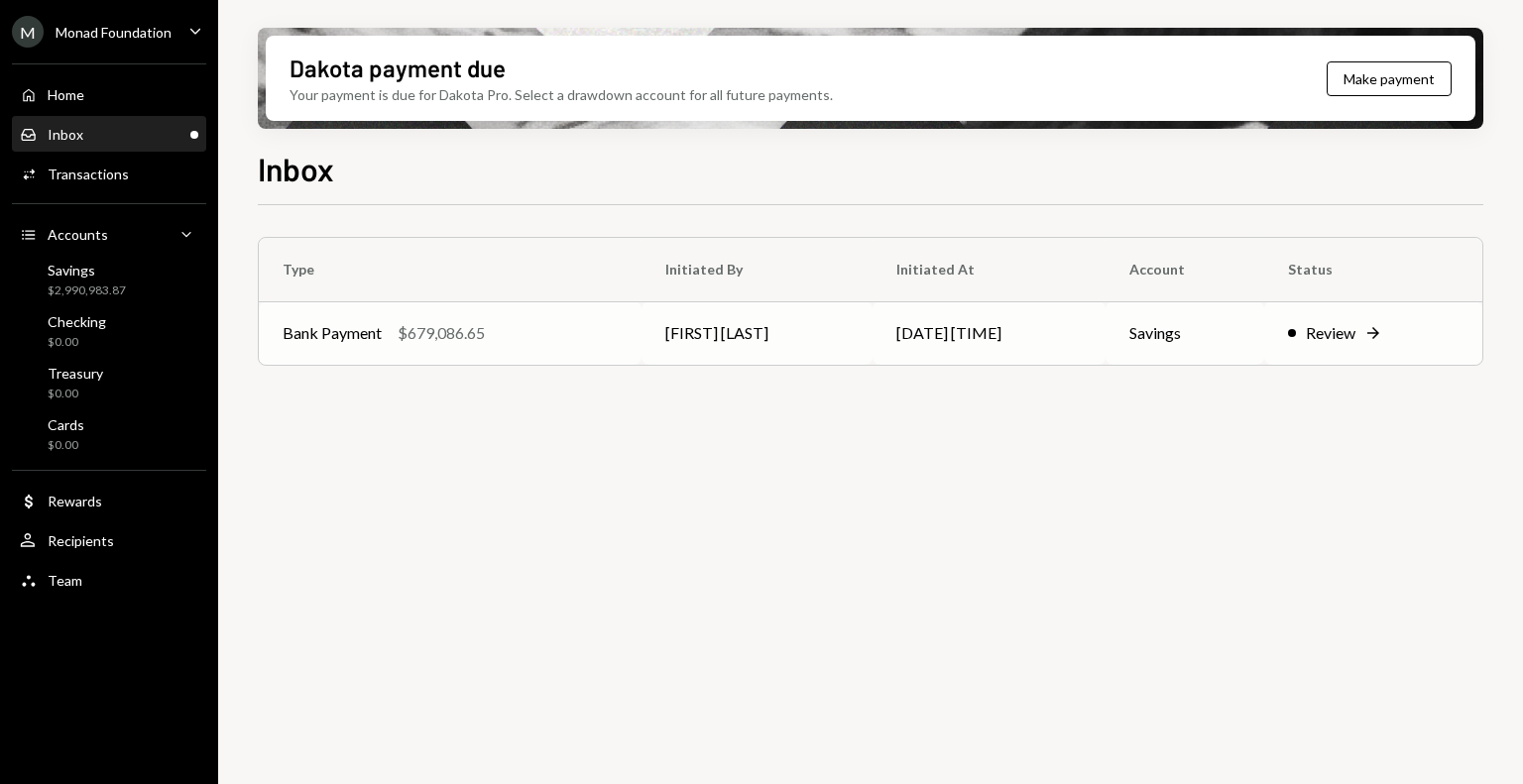 click on "Bank Payment $679,086.65" at bounding box center [450, 333] 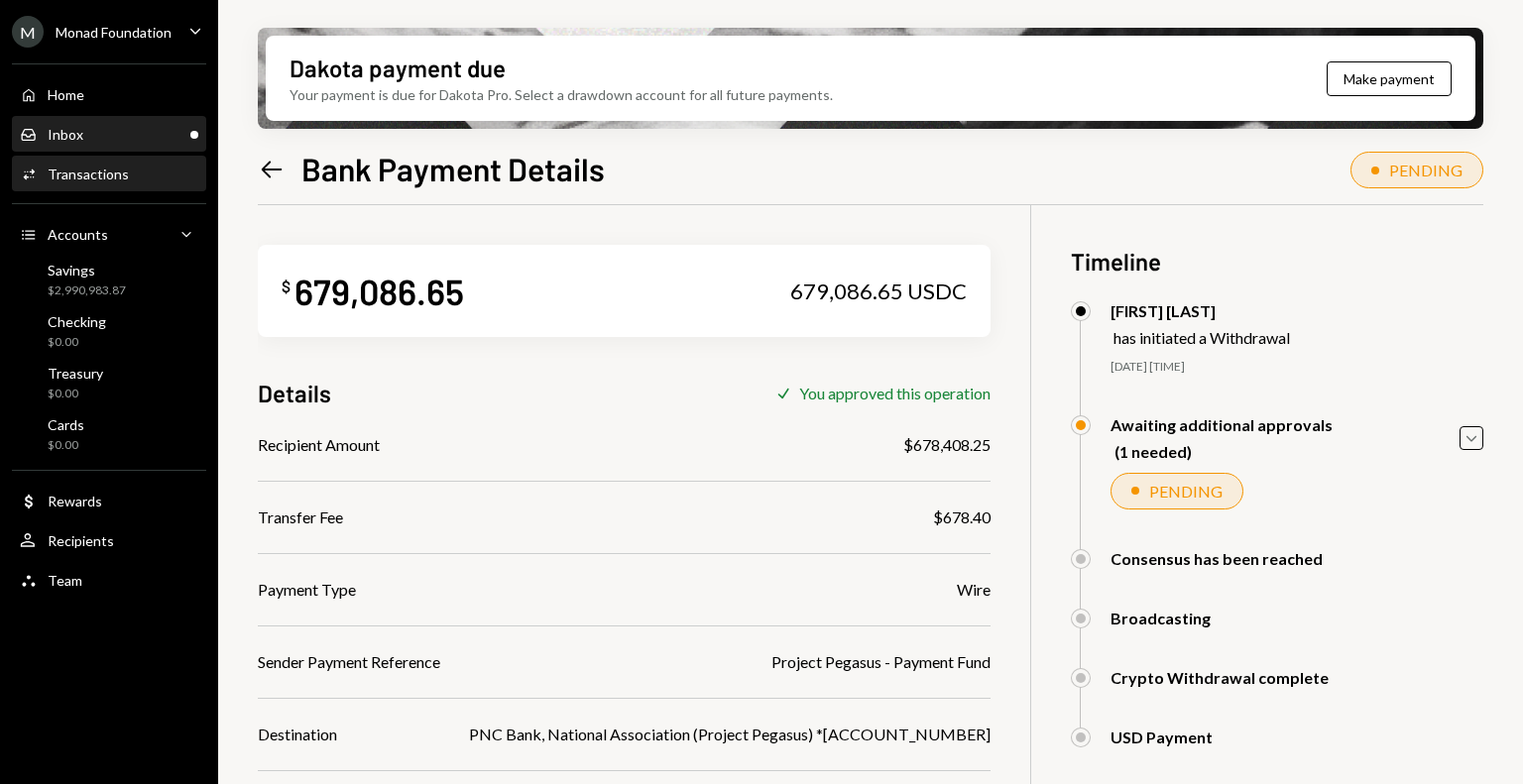 click on "Inbox Inbox" at bounding box center [109, 135] 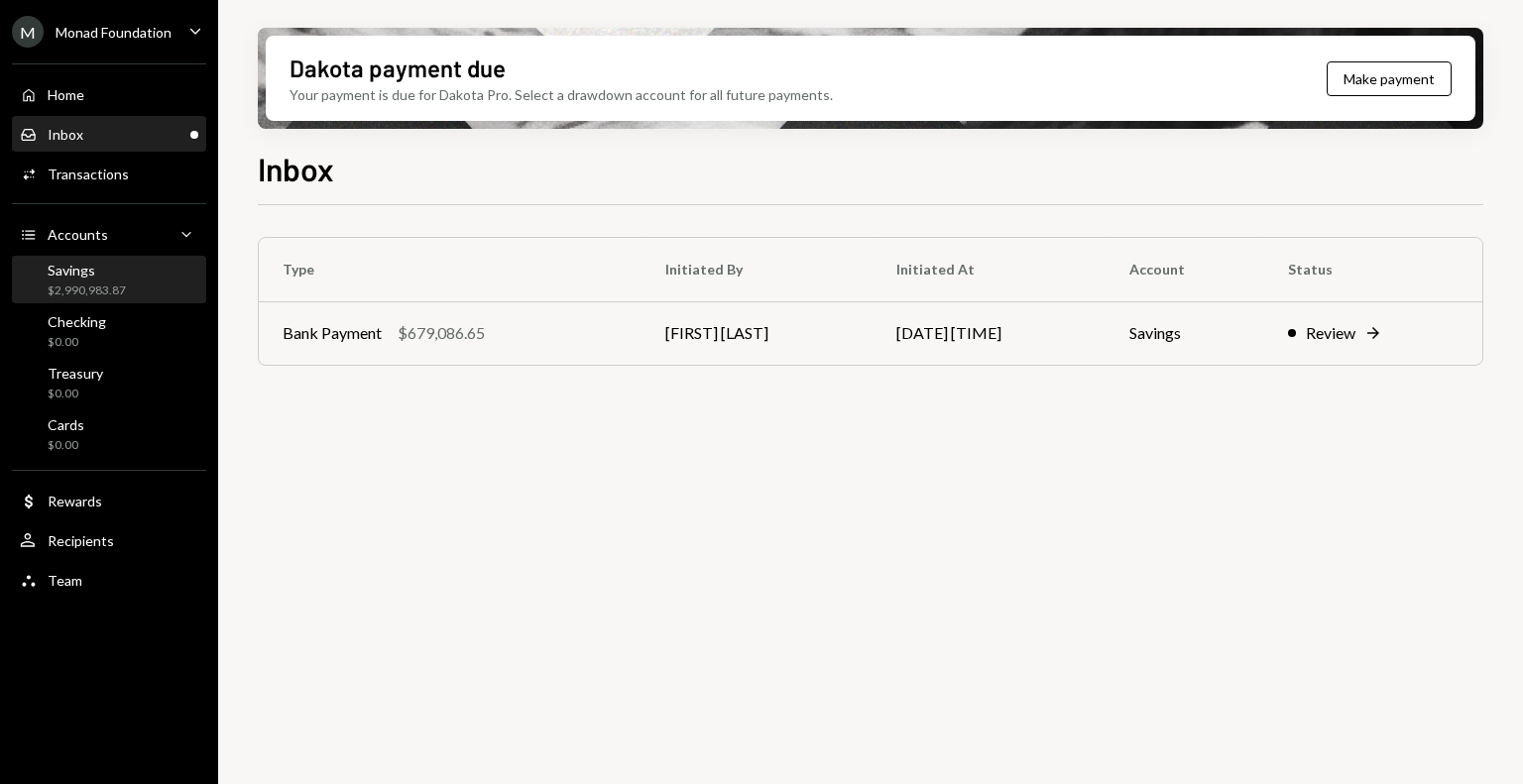 click on "Savings $2,990,983.87" at bounding box center [86, 280] 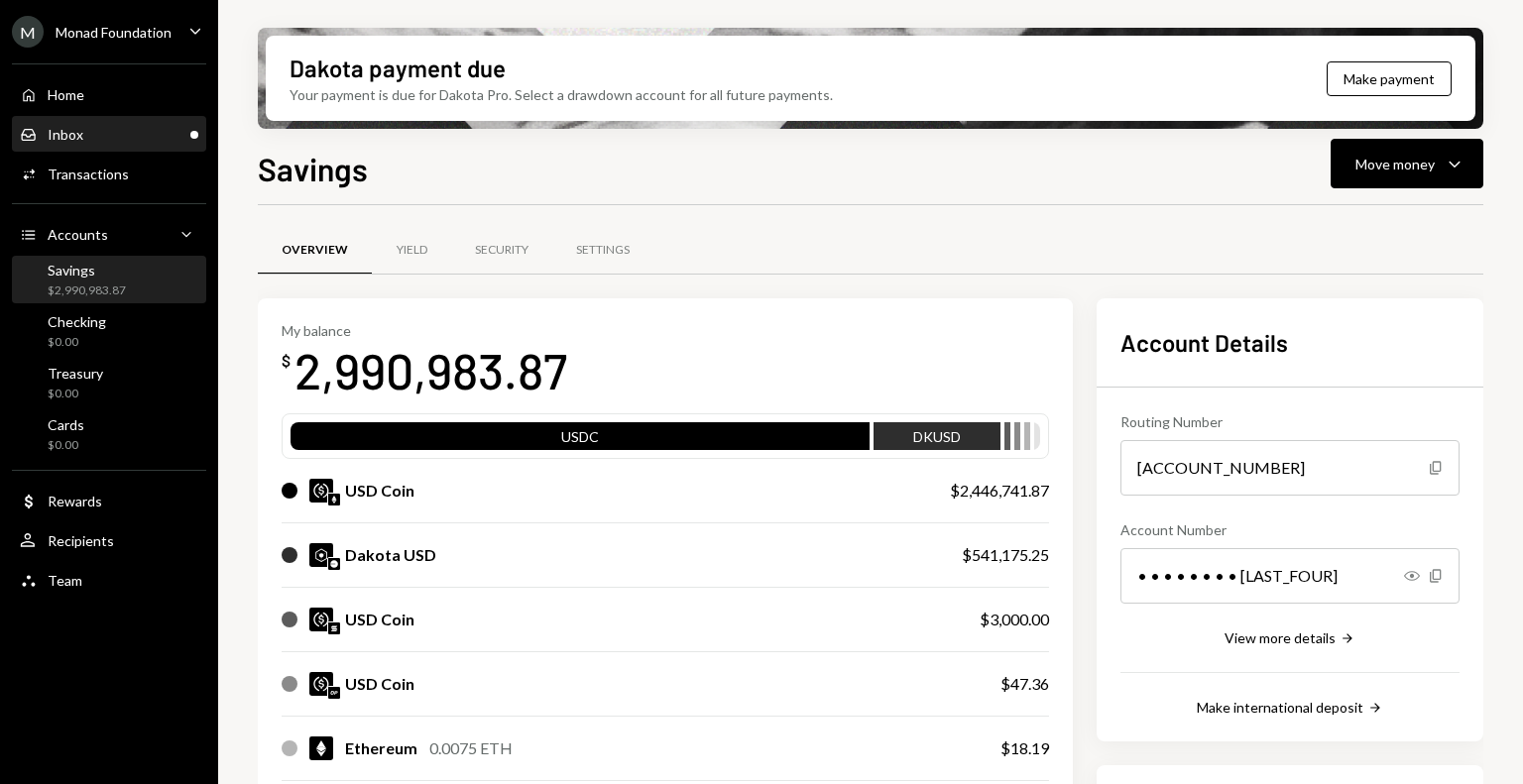 click on "Inbox Inbox" at bounding box center [109, 135] 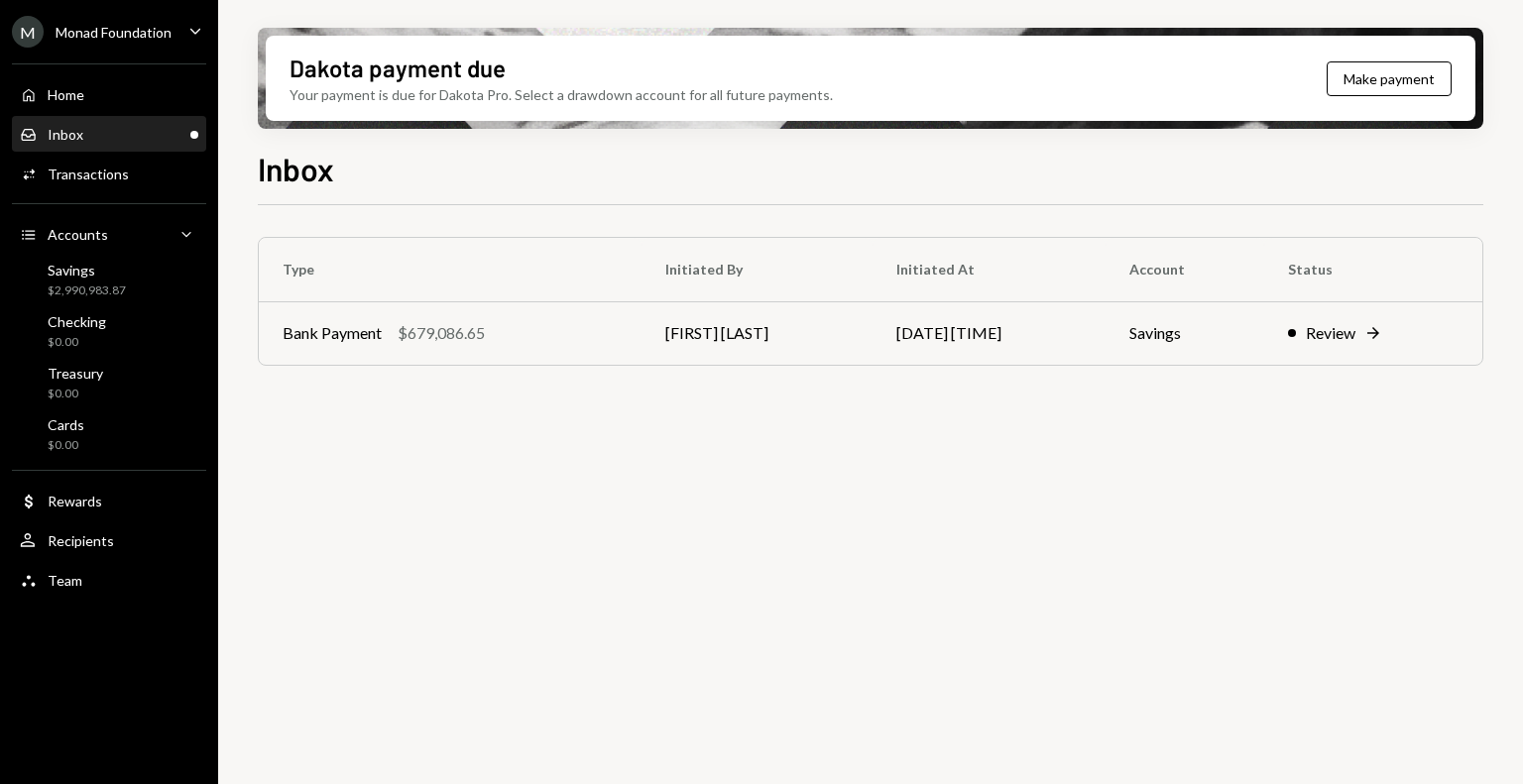 click on "Type Initiated By Initiated At Account Status Bank Payment $679,086.65 Philip Jacobs 07/02/25 8:27 PM Savings Review Right Arrow" at bounding box center [871, 505] 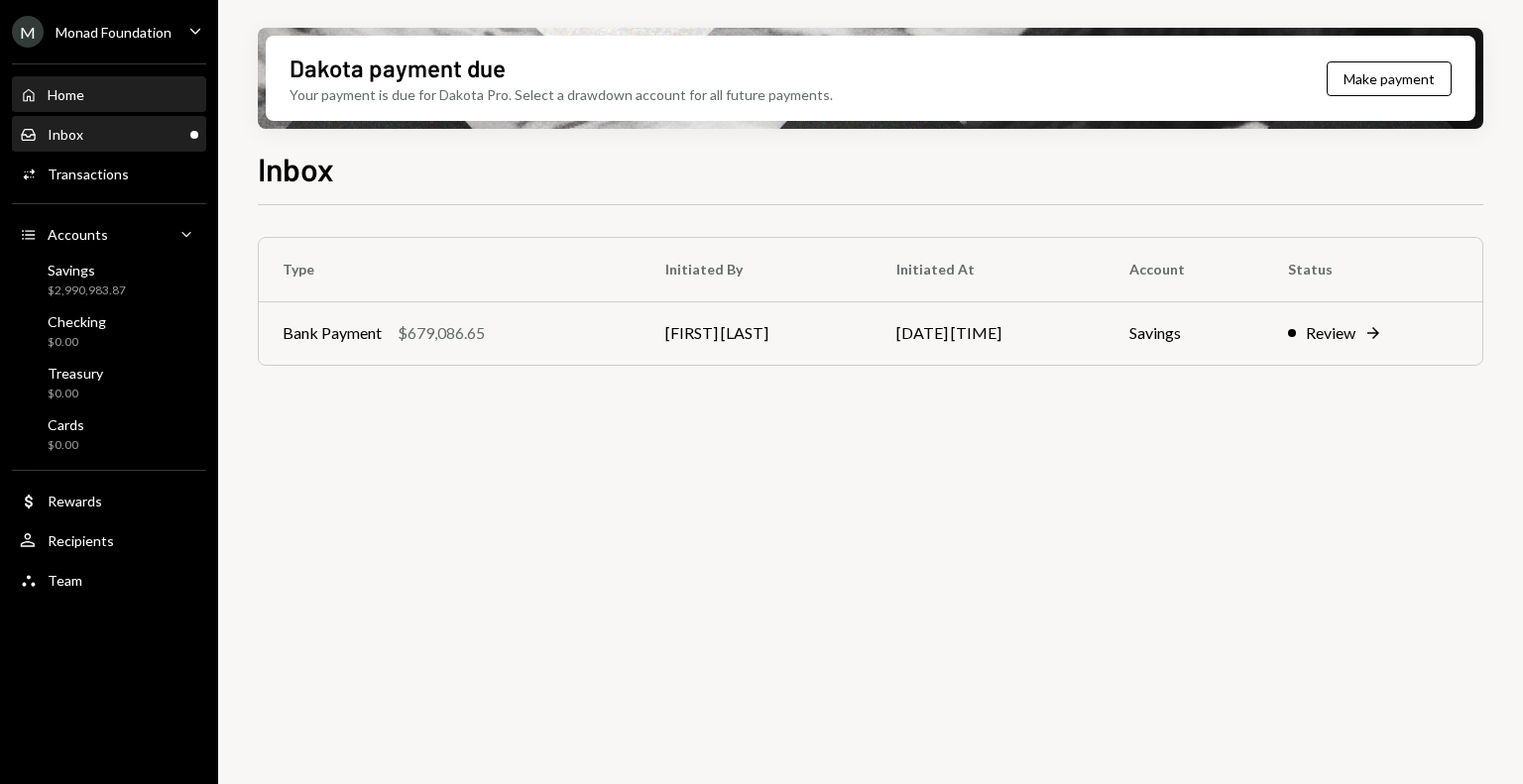 click on "Home" at bounding box center (65, 94) 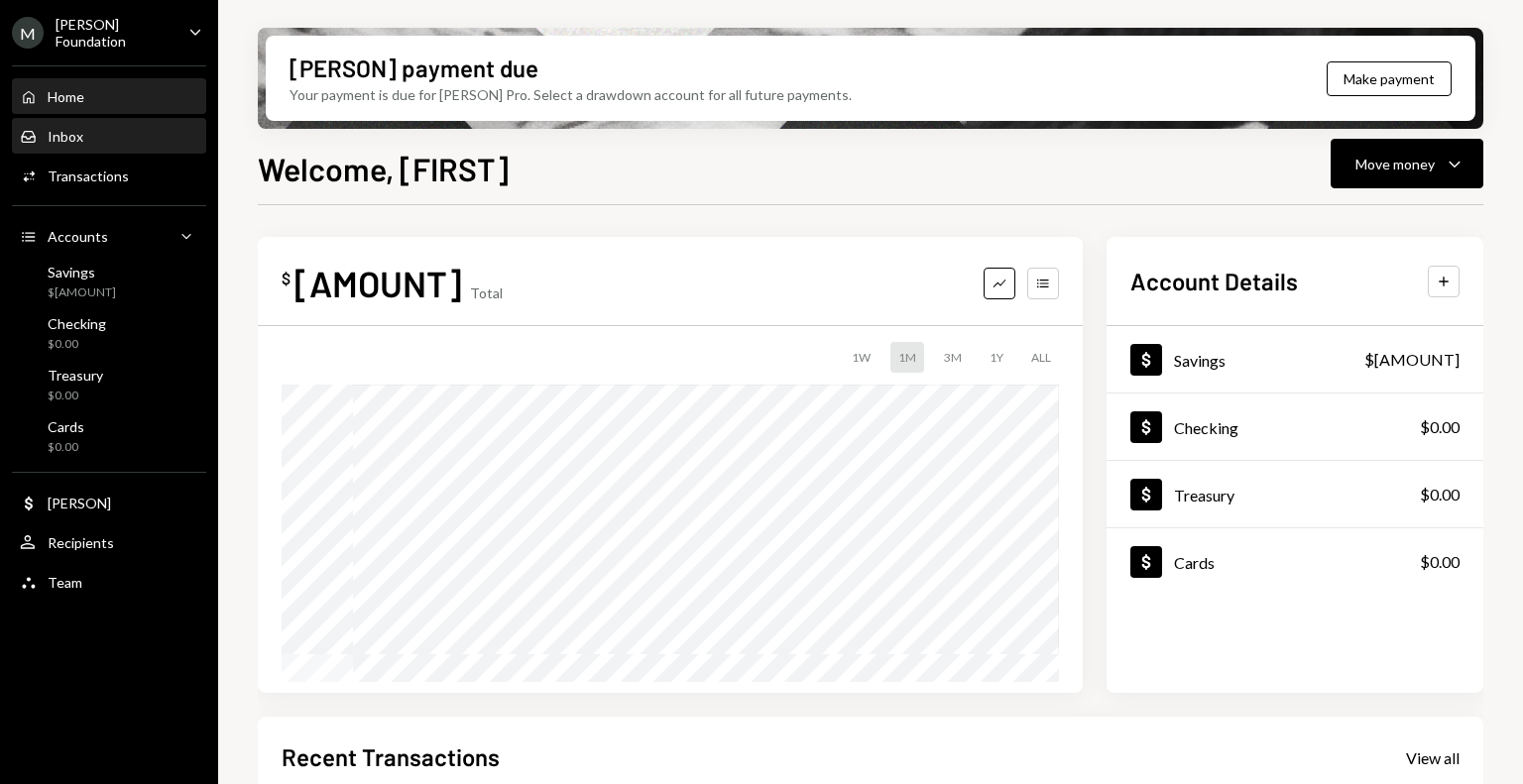 scroll, scrollTop: 0, scrollLeft: 0, axis: both 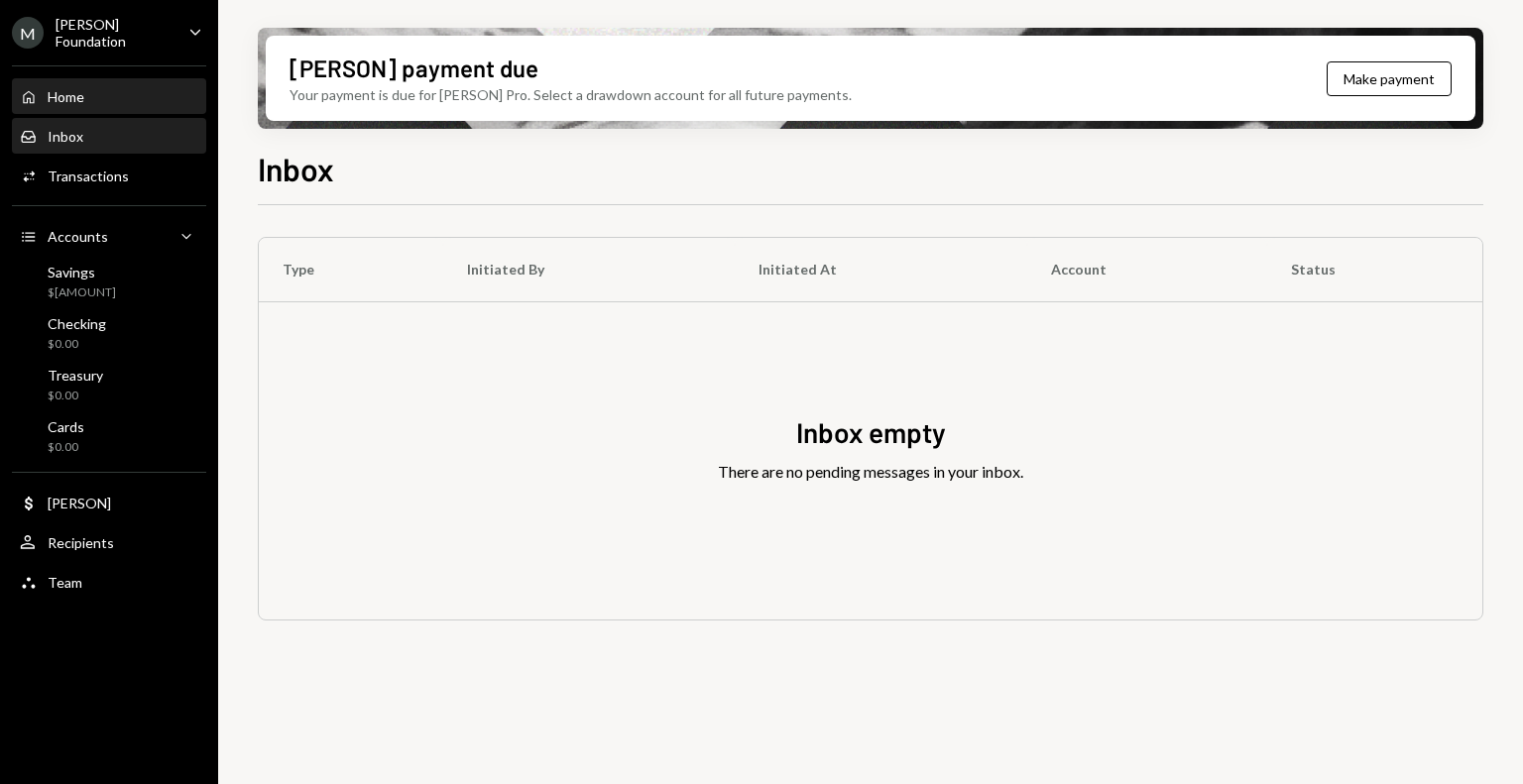 click on "Home Home" at bounding box center (109, 97) 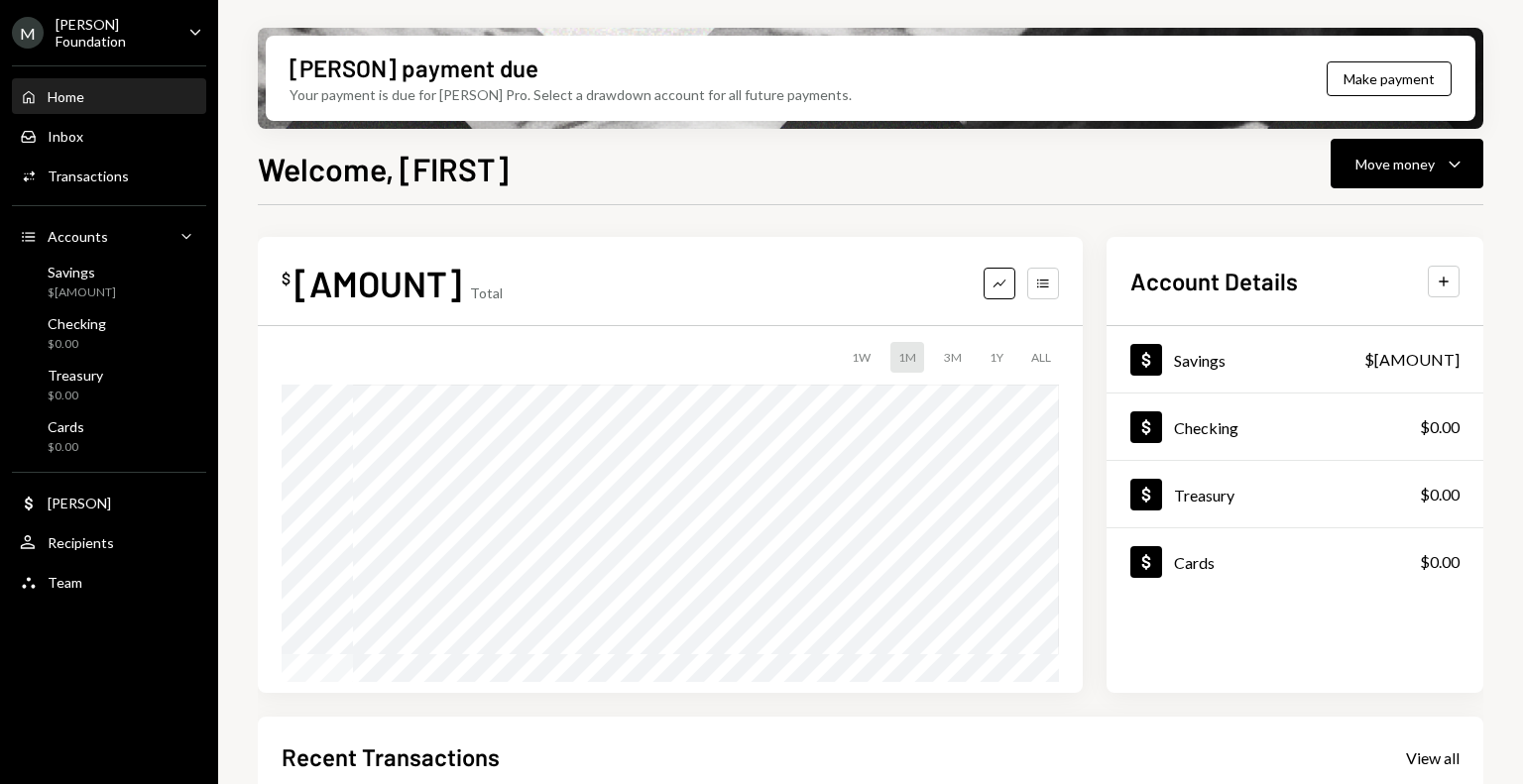click on "Home Home" at bounding box center (109, 97) 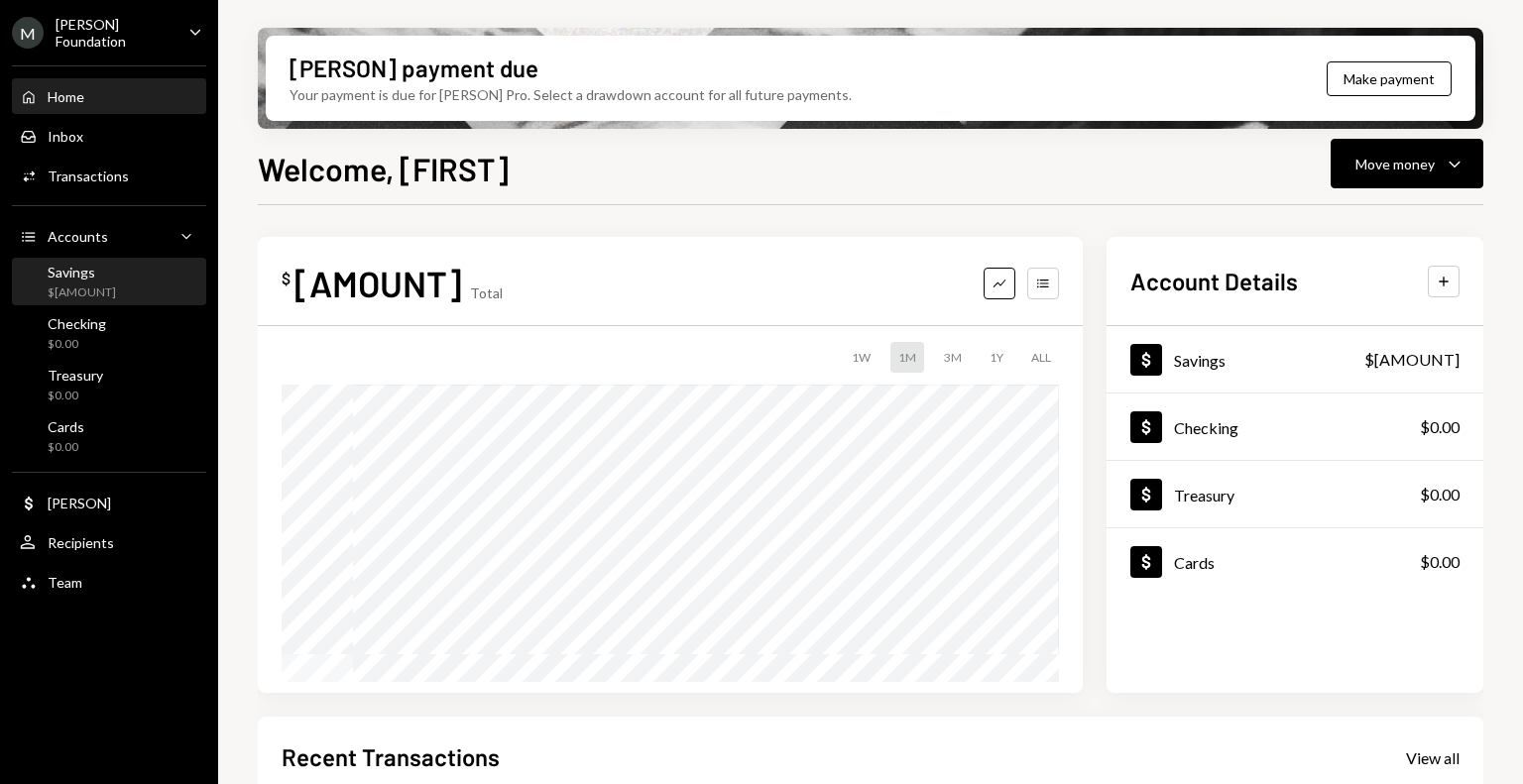 click on "Savings" at bounding box center [81, 272] 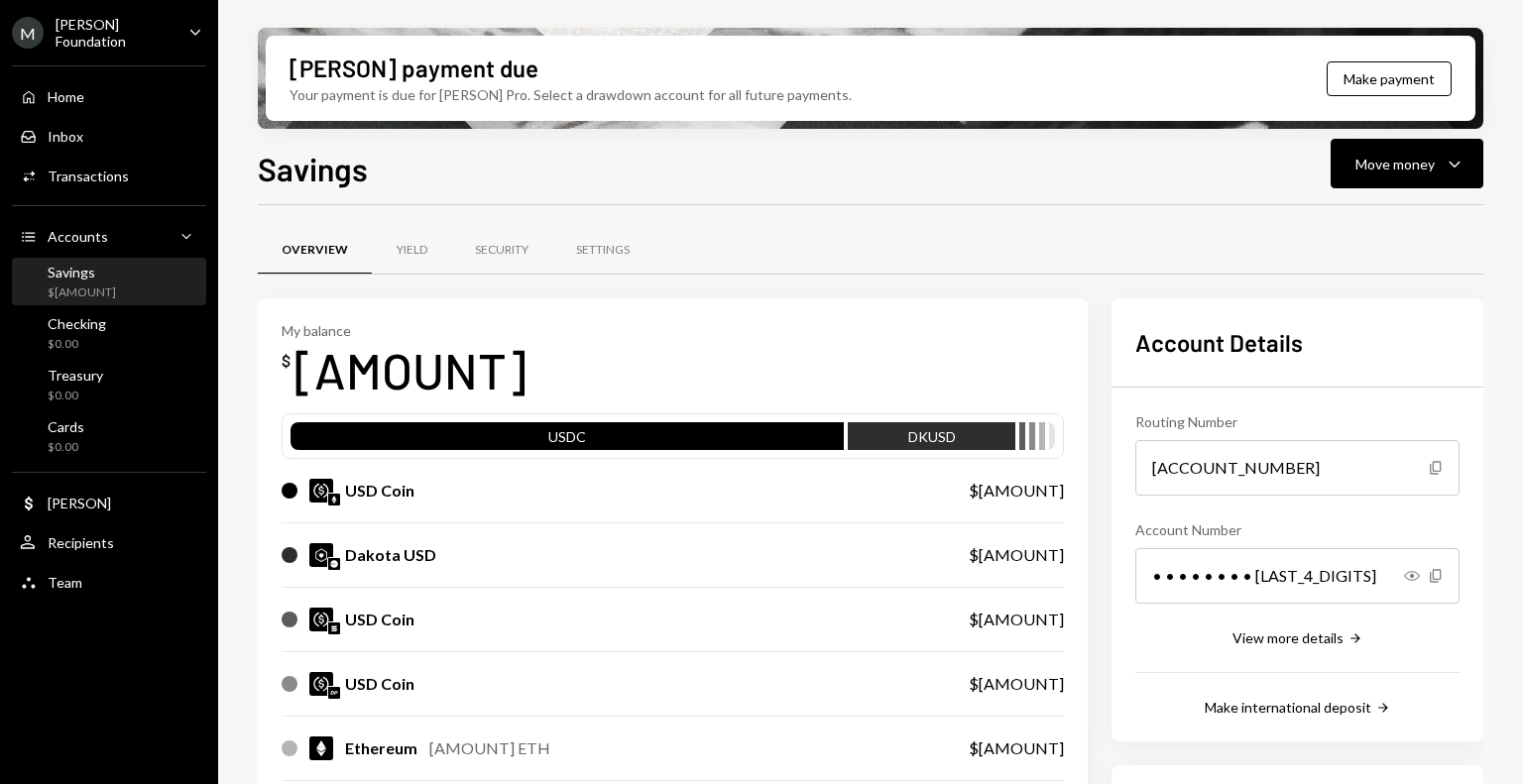 click on "[COMPANY_NAME]" at bounding box center [114, 33] 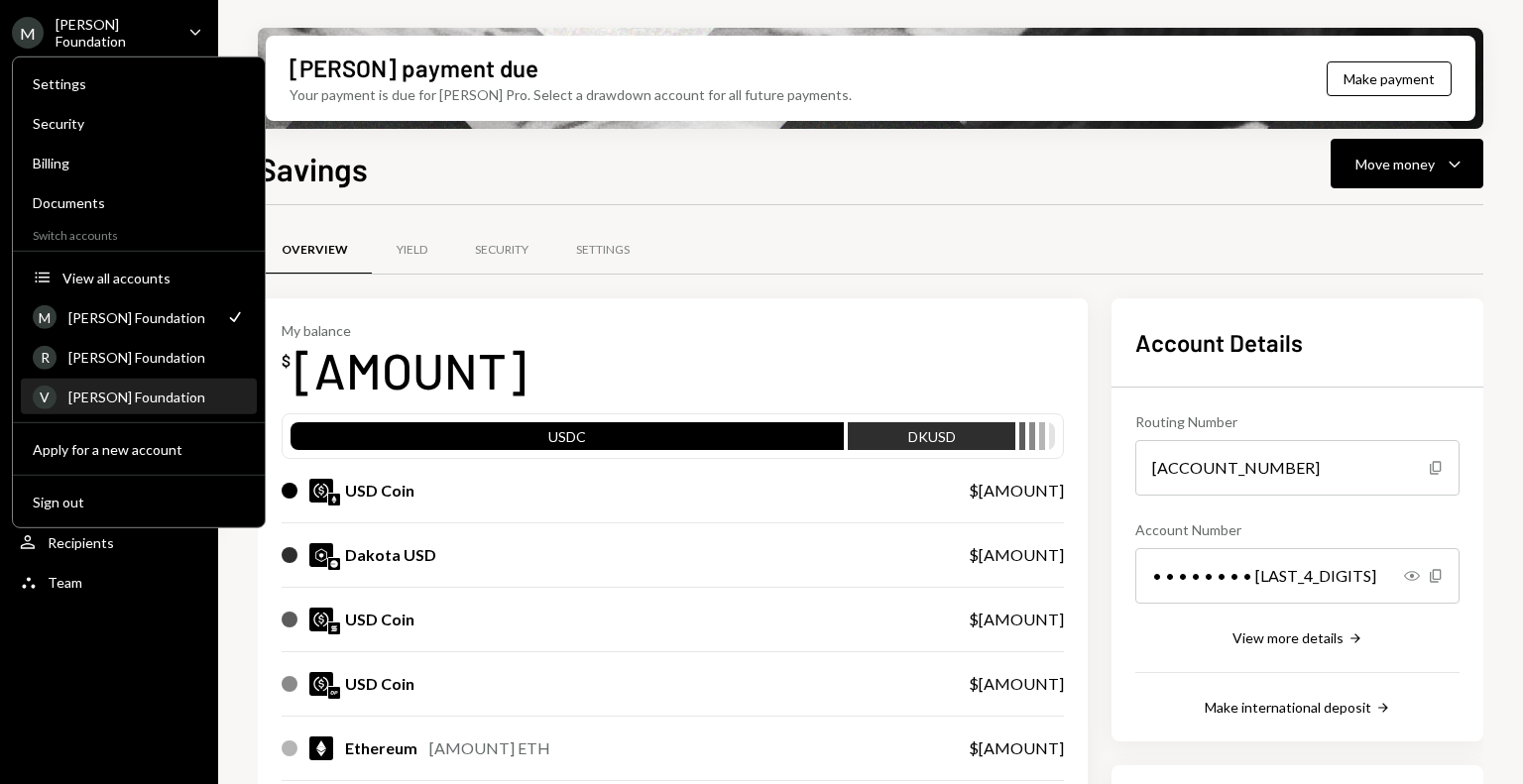 click on "V Vana Foundation" at bounding box center [139, 397] 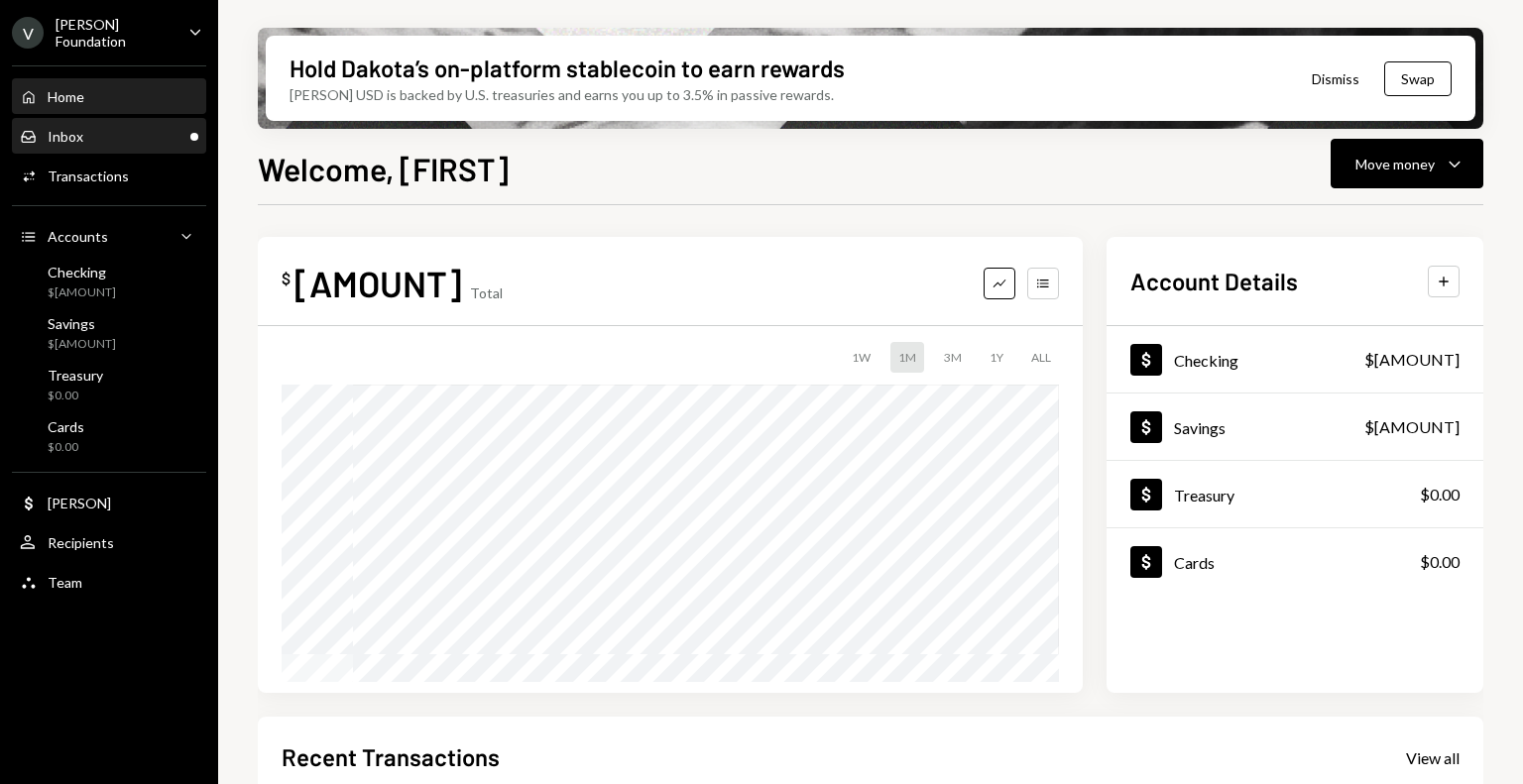 click on "Inbox Inbox" at bounding box center [109, 137] 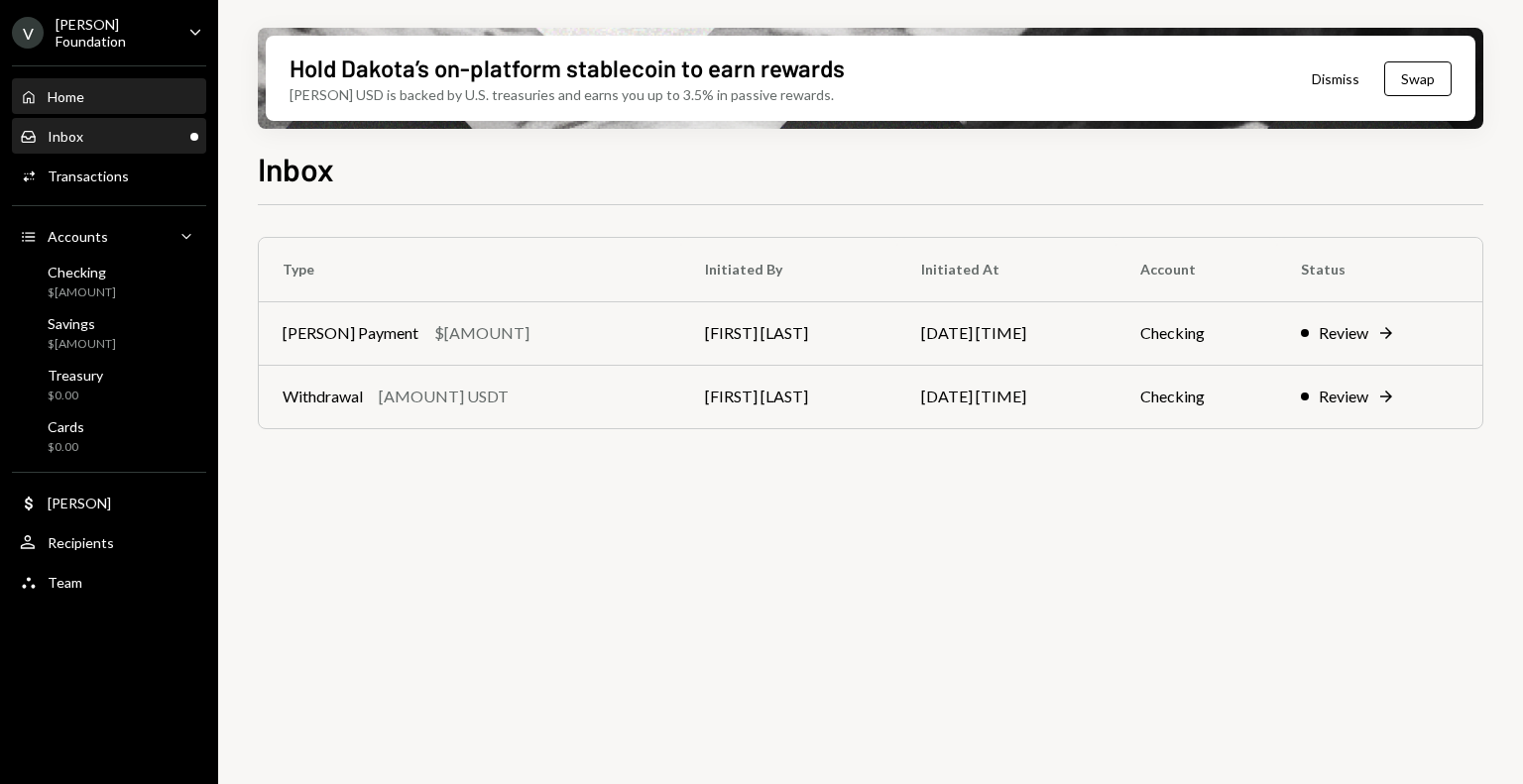 click on "Home Home" at bounding box center [109, 97] 